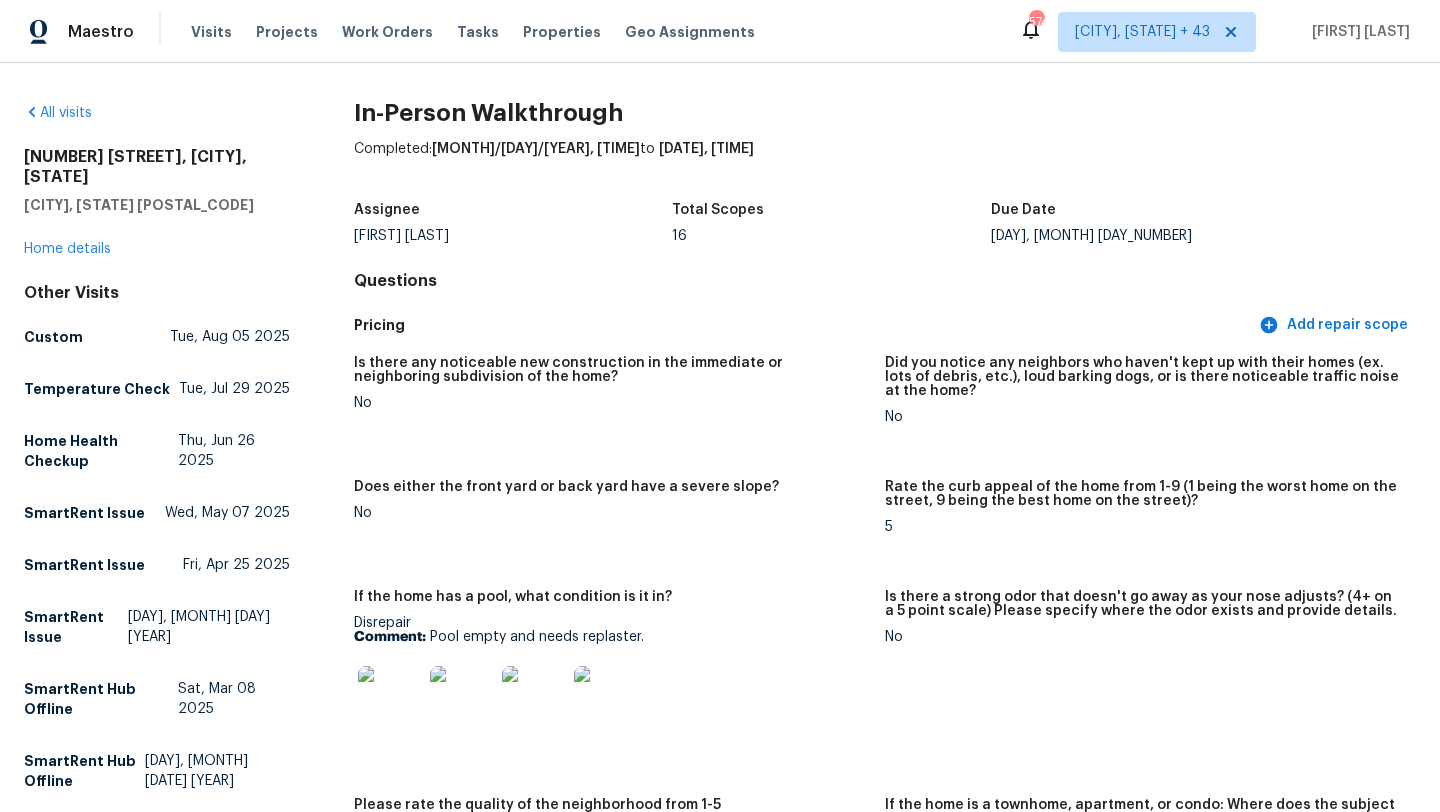 scroll, scrollTop: 0, scrollLeft: 0, axis: both 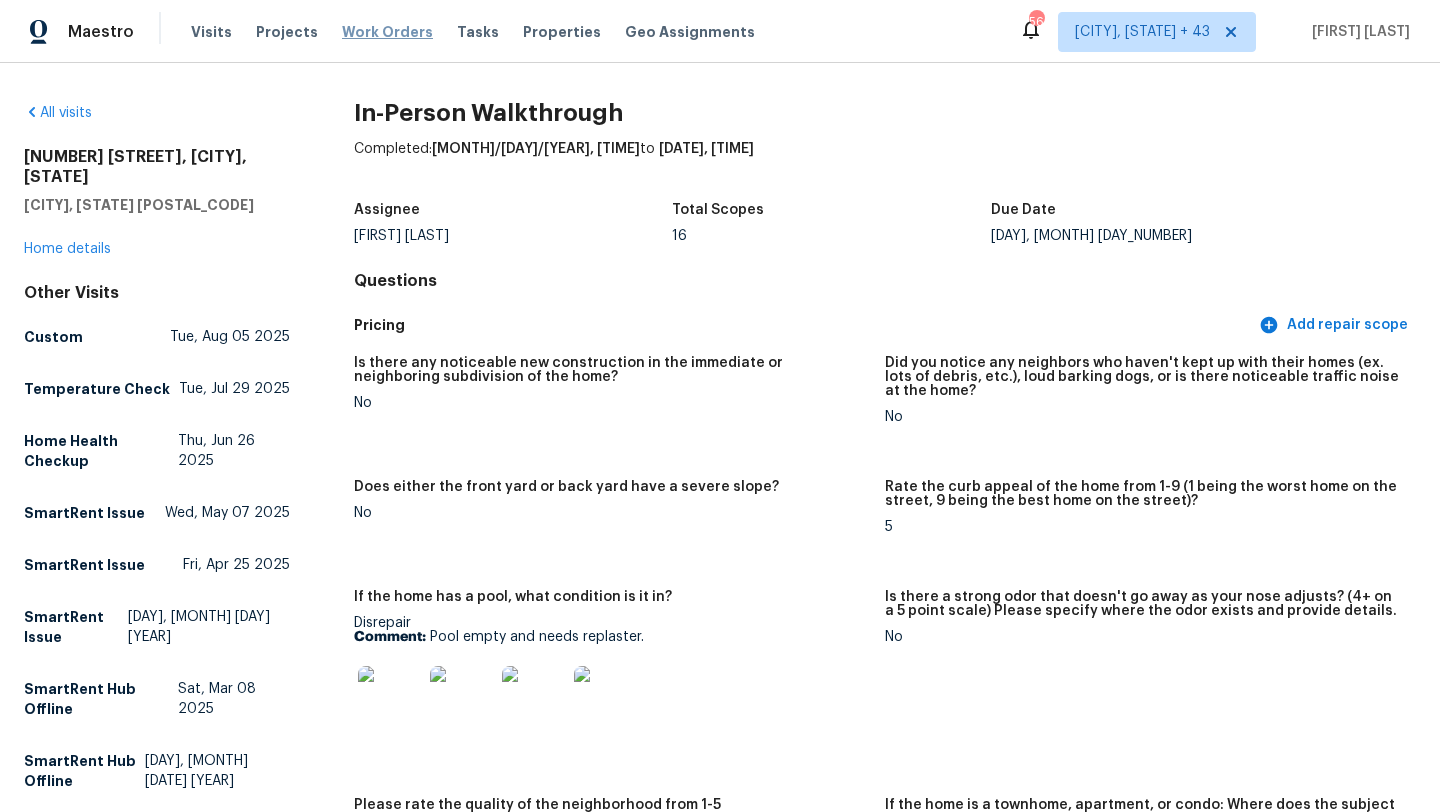 click on "Work Orders" at bounding box center [387, 32] 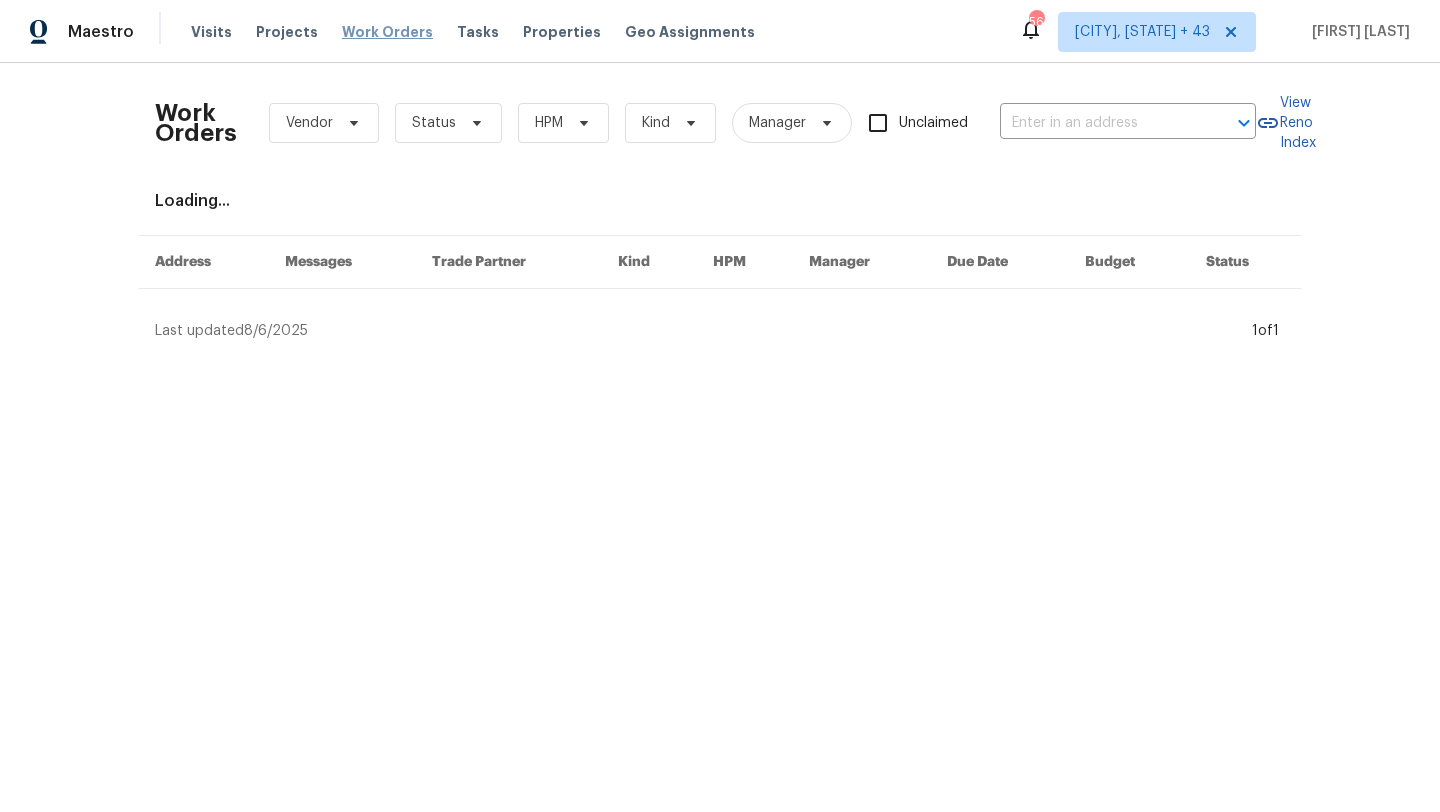 click on "Work Orders" at bounding box center (387, 32) 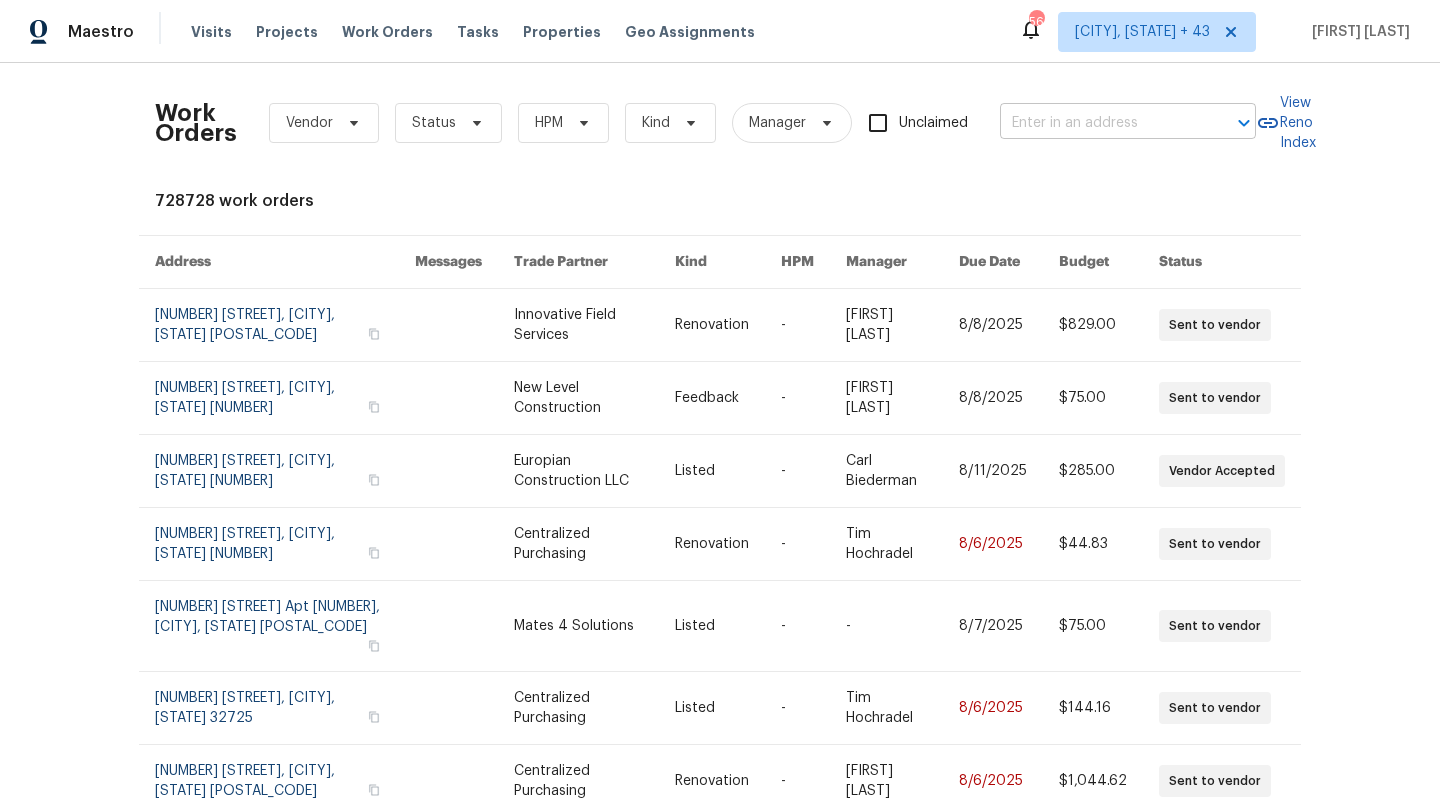 click at bounding box center [1100, 123] 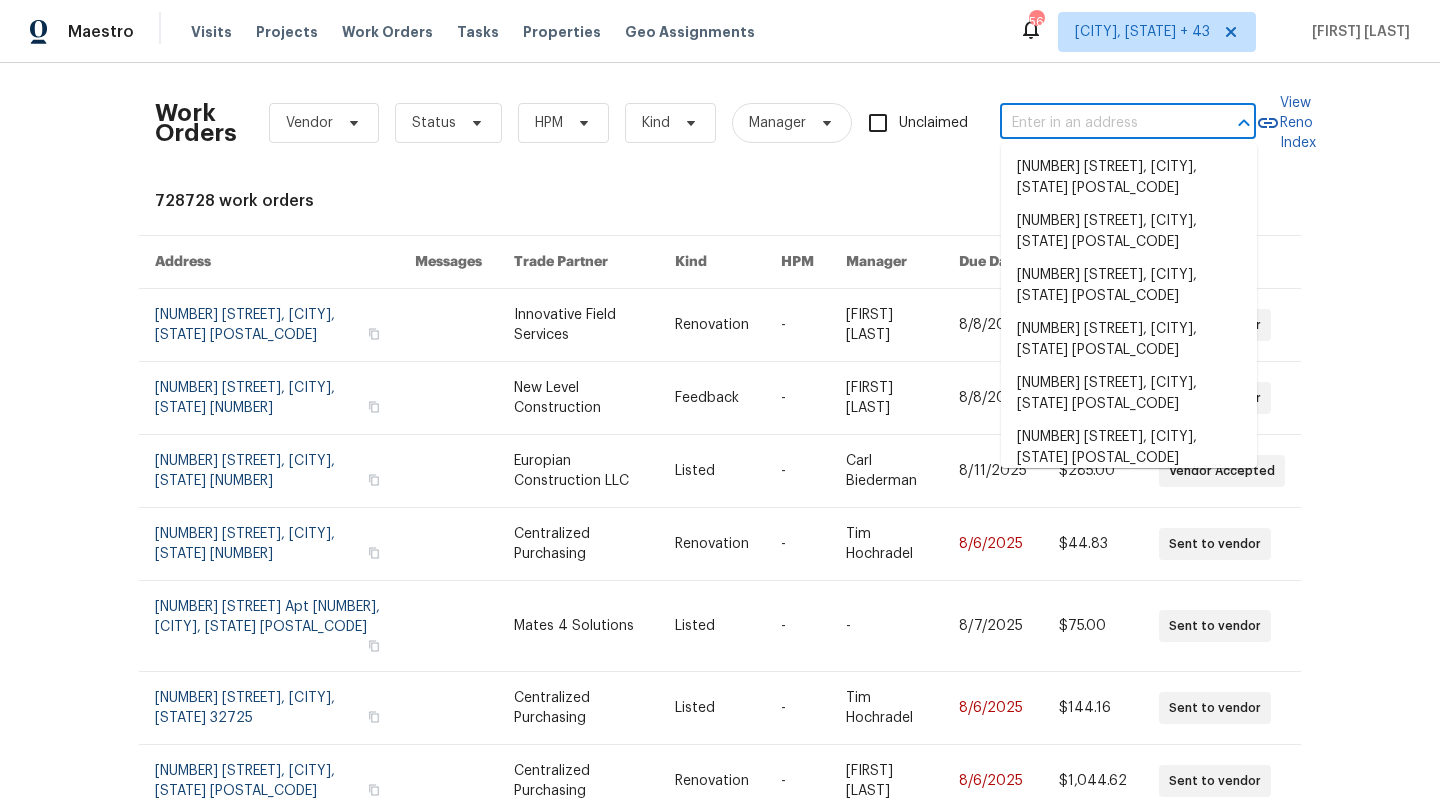 paste on "[NUMBER] [STREET], [CITY], [STATE] [POSTAL_CODE]" 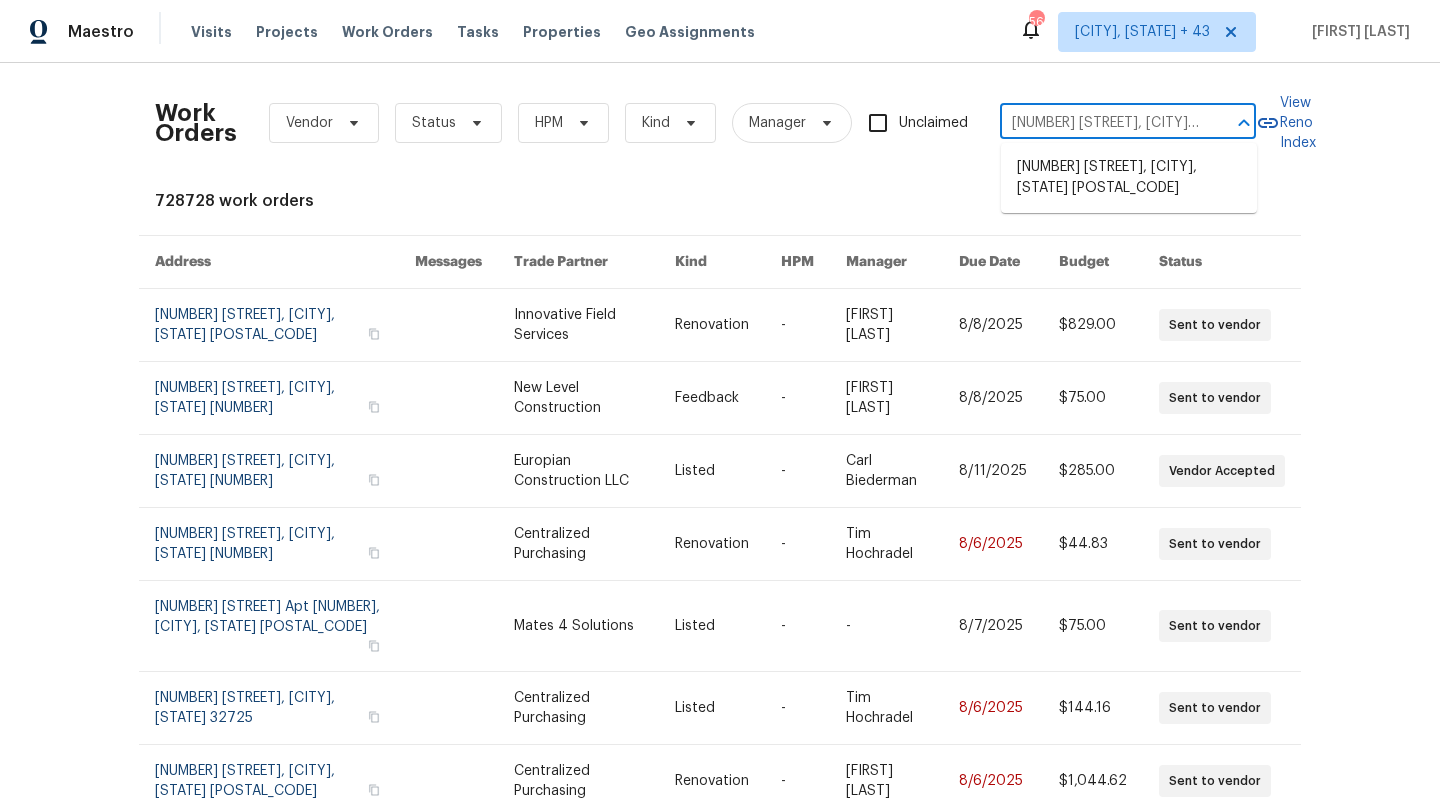 scroll, scrollTop: 0, scrollLeft: 25, axis: horizontal 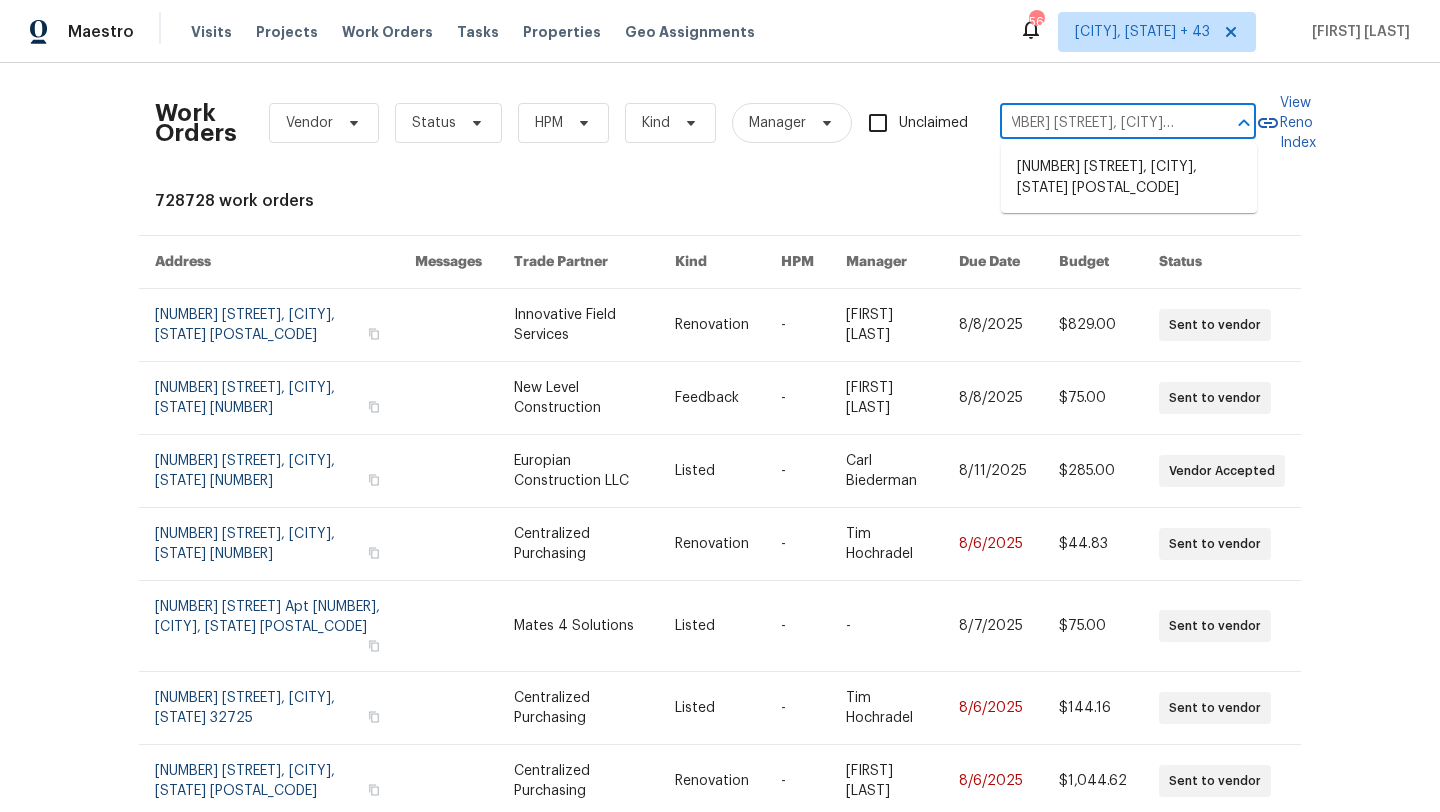 type on "[NUMBER] [STREET], [CITY], [STATE] [POSTAL_CODE]" 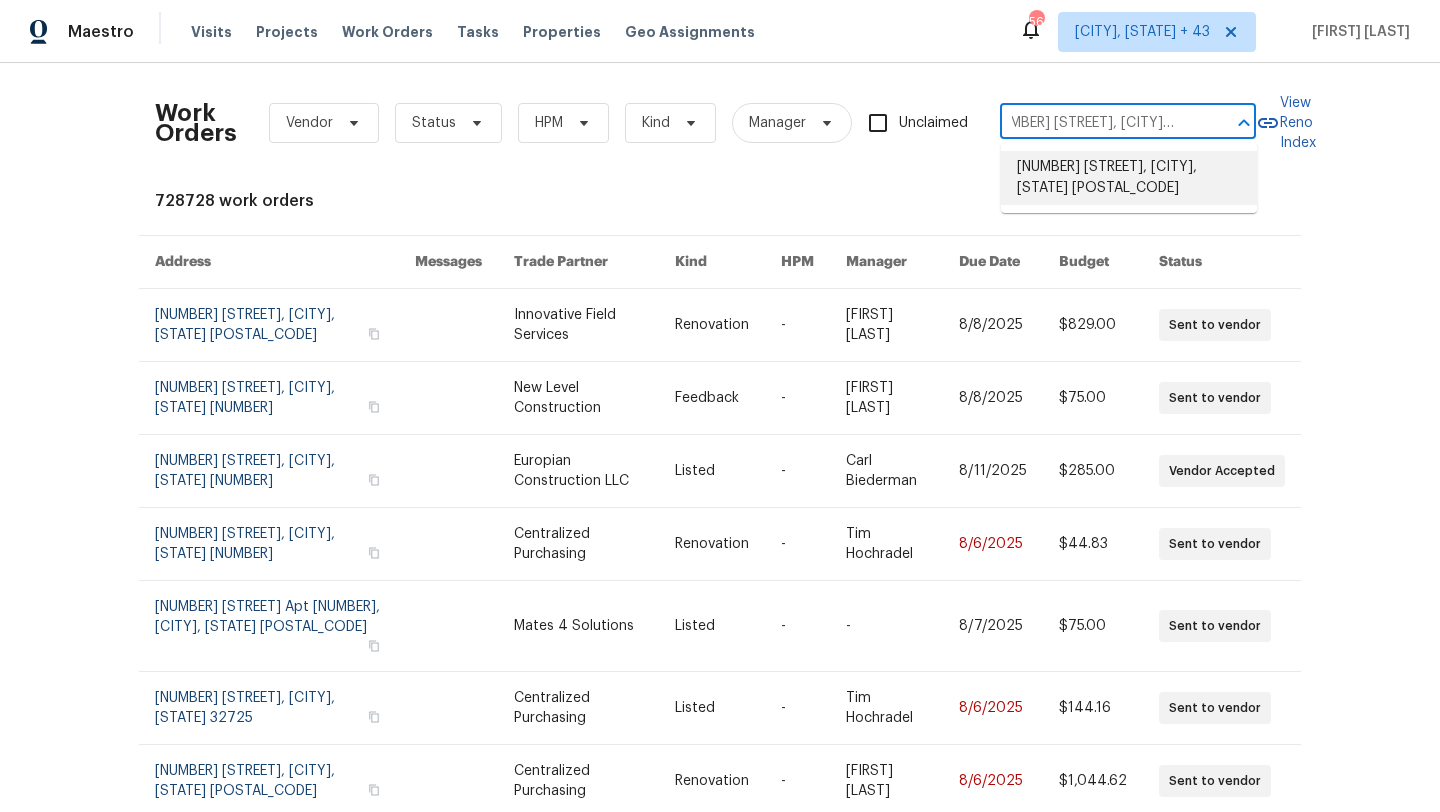 click on "[NUMBER] [STREET], [CITY], [STATE] [POSTAL_CODE]" at bounding box center [1129, 178] 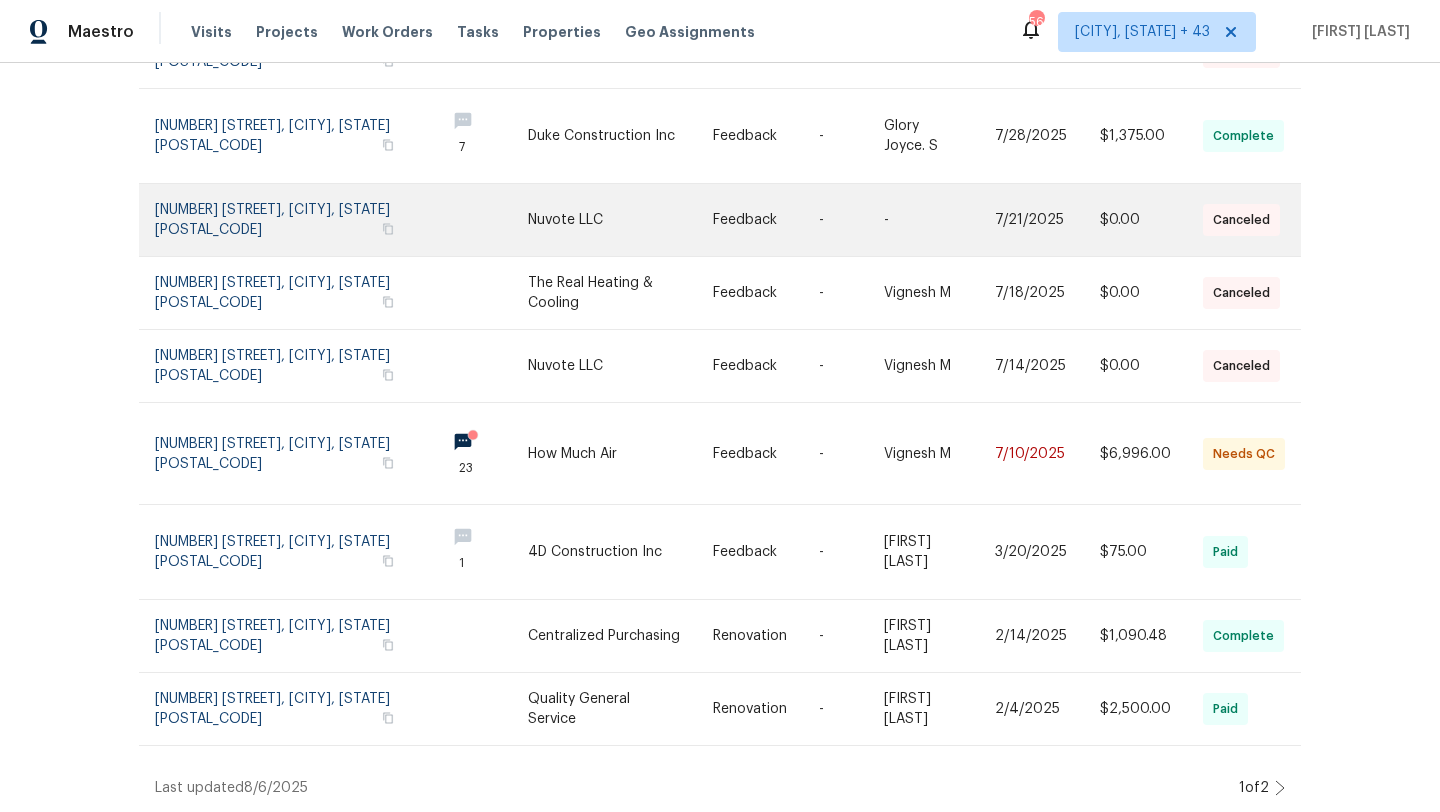 scroll, scrollTop: 0, scrollLeft: 0, axis: both 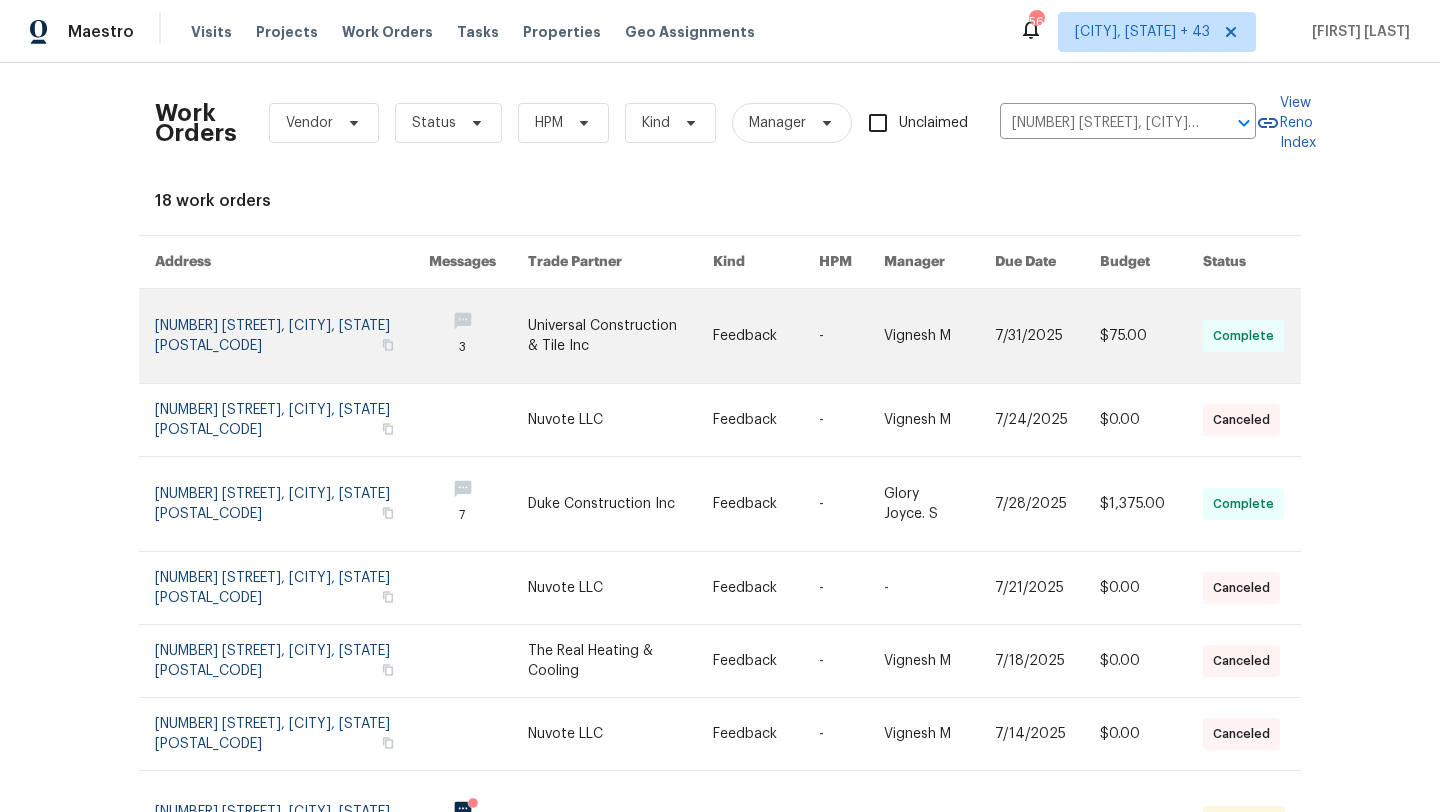 click at bounding box center (292, 336) 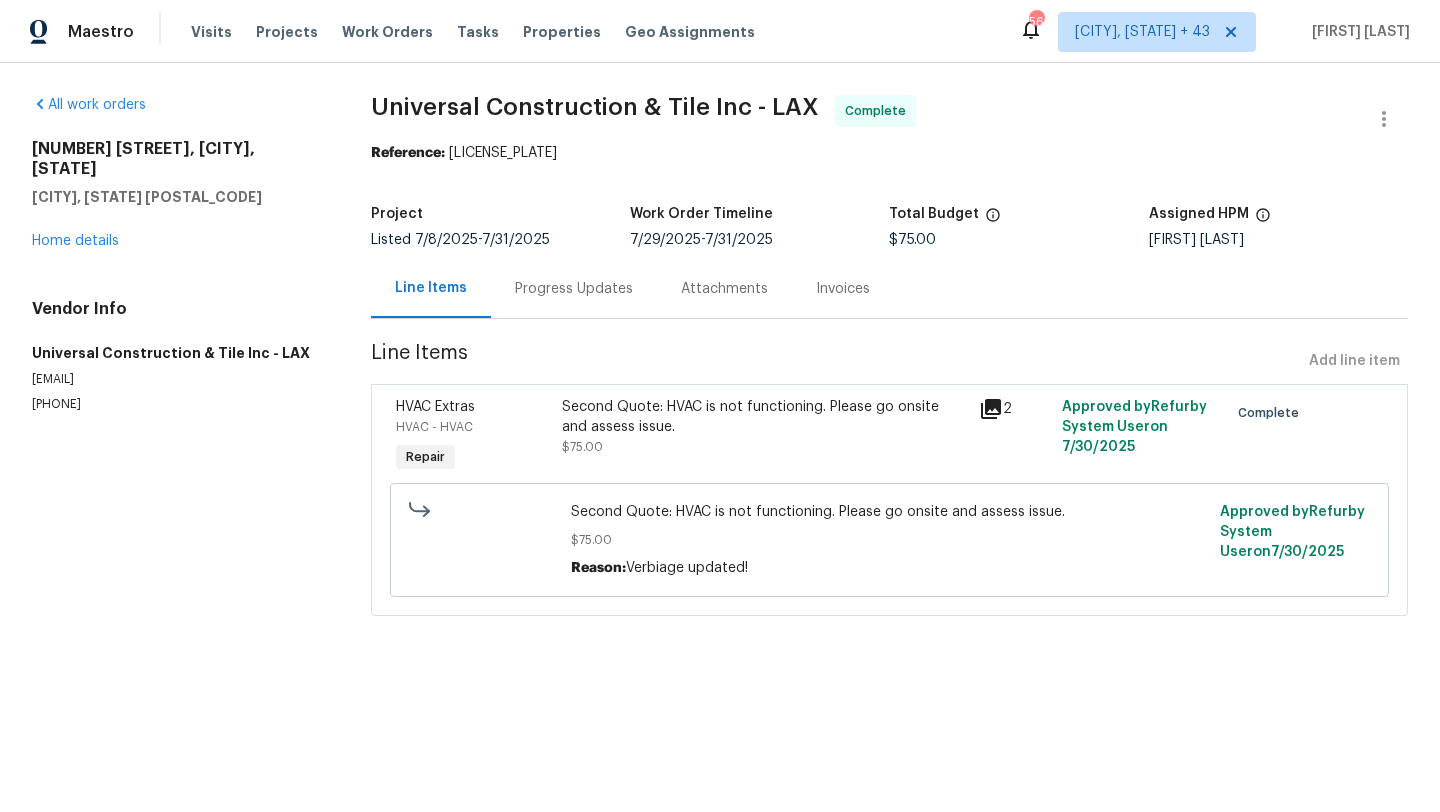 click on "Progress Updates" at bounding box center [574, 289] 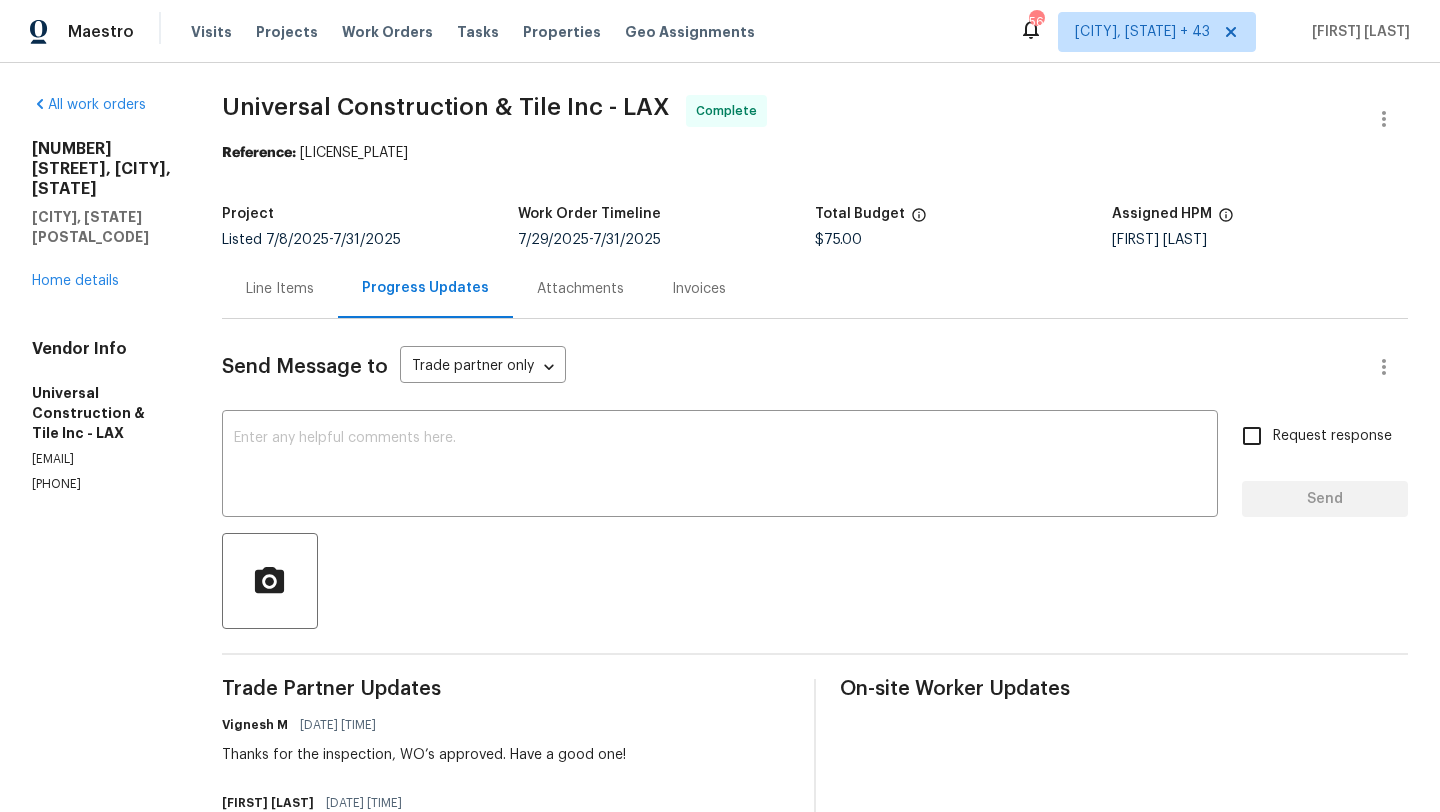 click on "Line Items" at bounding box center [280, 289] 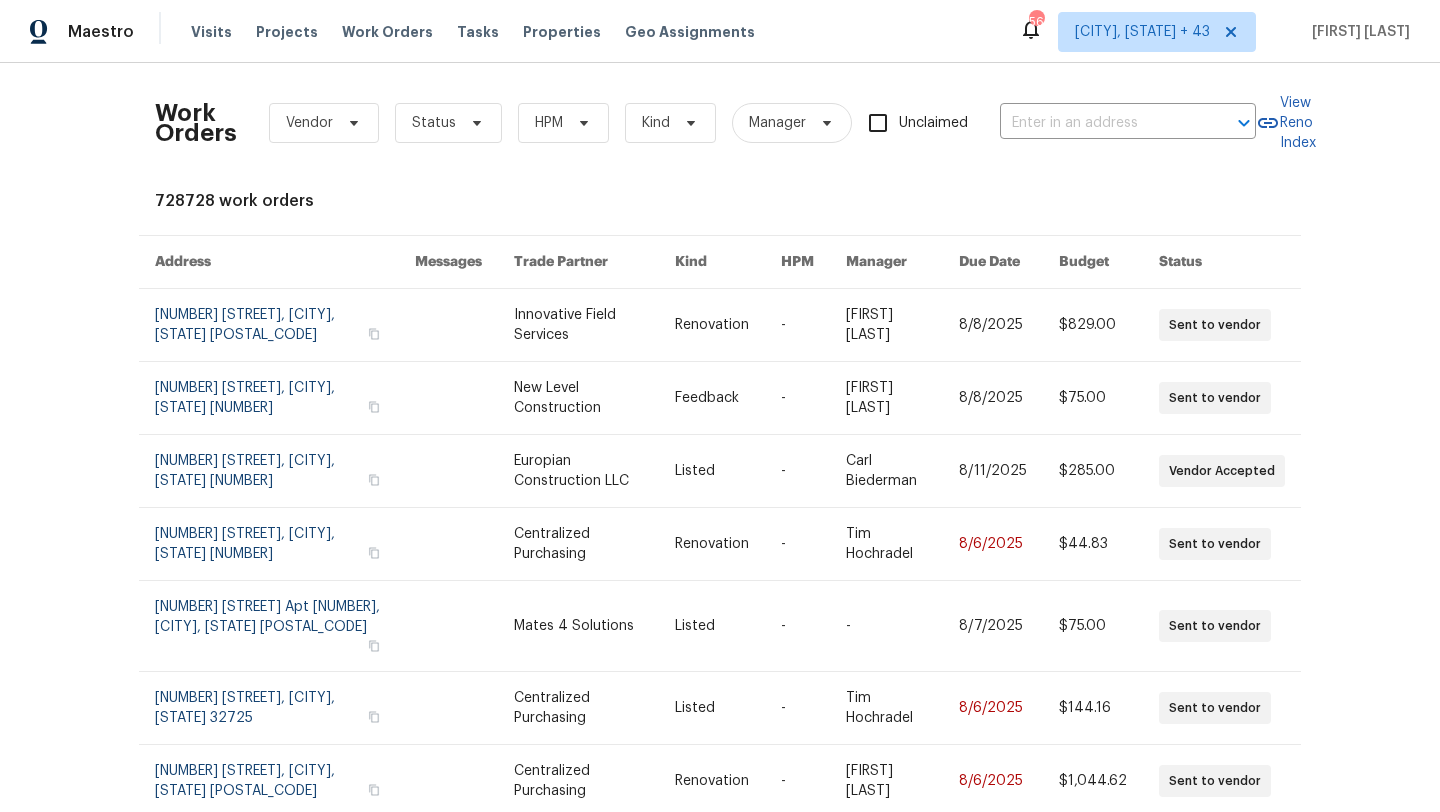 click on "Work Orders Vendor Status HPM Kind Manager Unclaimed ​ View Reno Index 728728 work orders Address Messages Trade Partner Kind HPM Manager Due Date Budget Status [NUMBER] [STREET], [CITY], [STATE] [POSTAL_CODE] Innovative Field Services Renovation - [FIRST] [LAST] [DATE] [PRICE] Sent to vendor [NUMBER] [STREET], [CITY], [STATE] [POSTAL_CODE] New Level Construction Feedback - [FIRST] [LAST] [DATE] [PRICE] Sent to vendor [NUMBER] [STREET], [CITY], [STATE] Europian Construction LLC Listed - [FIRST] [LAST] [DATE] [PRICE] Vendor Accepted [NUMBER] [STREET], [CITY], [STATE] [POSTAL_CODE] Centralized Purchasing Renovation - [FIRST] [LAST] [DATE] [PRICE] Sent to vendor [NUMBER] [STREET] [APT], [CITY], [STATE] [POSTAL_CODE] Mates 4 Solutions Listed - - [DATE] [PRICE] Sent to vendor [NUMBER] [STREET], [CITY], [STATE] [POSTAL_CODE] Centralized Purchasing Listed - [FIRST] [LAST] [DATE] [PRICE] Sent to vendor [NUMBER] [STREET], [CITY], [STATE] [POSTAL_CODE] Centralized Purchasing Renovation - [FIRST] [LAST] [DATE] [PRICE] Sent to vendor 48076 -" at bounding box center (720, 437) 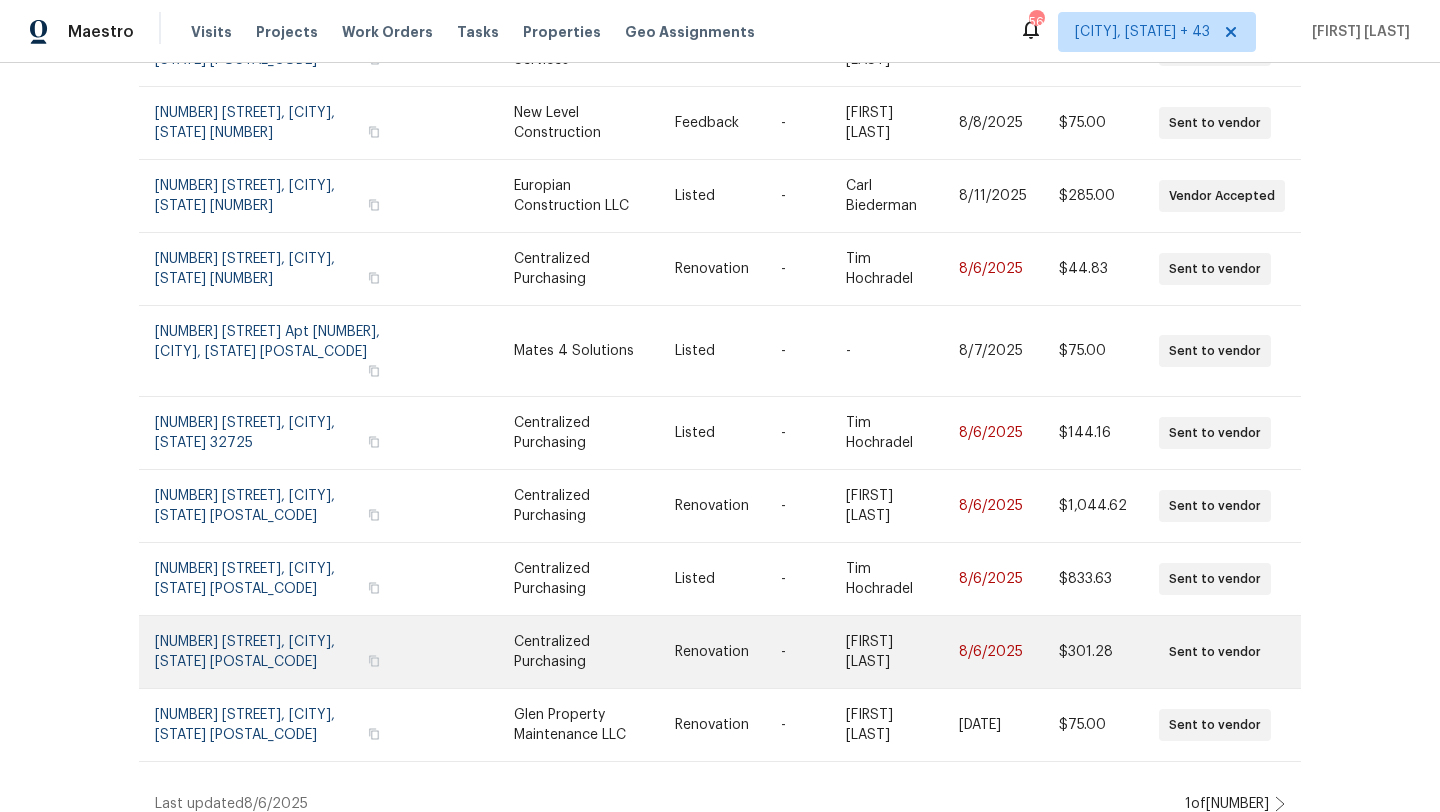 scroll, scrollTop: 0, scrollLeft: 0, axis: both 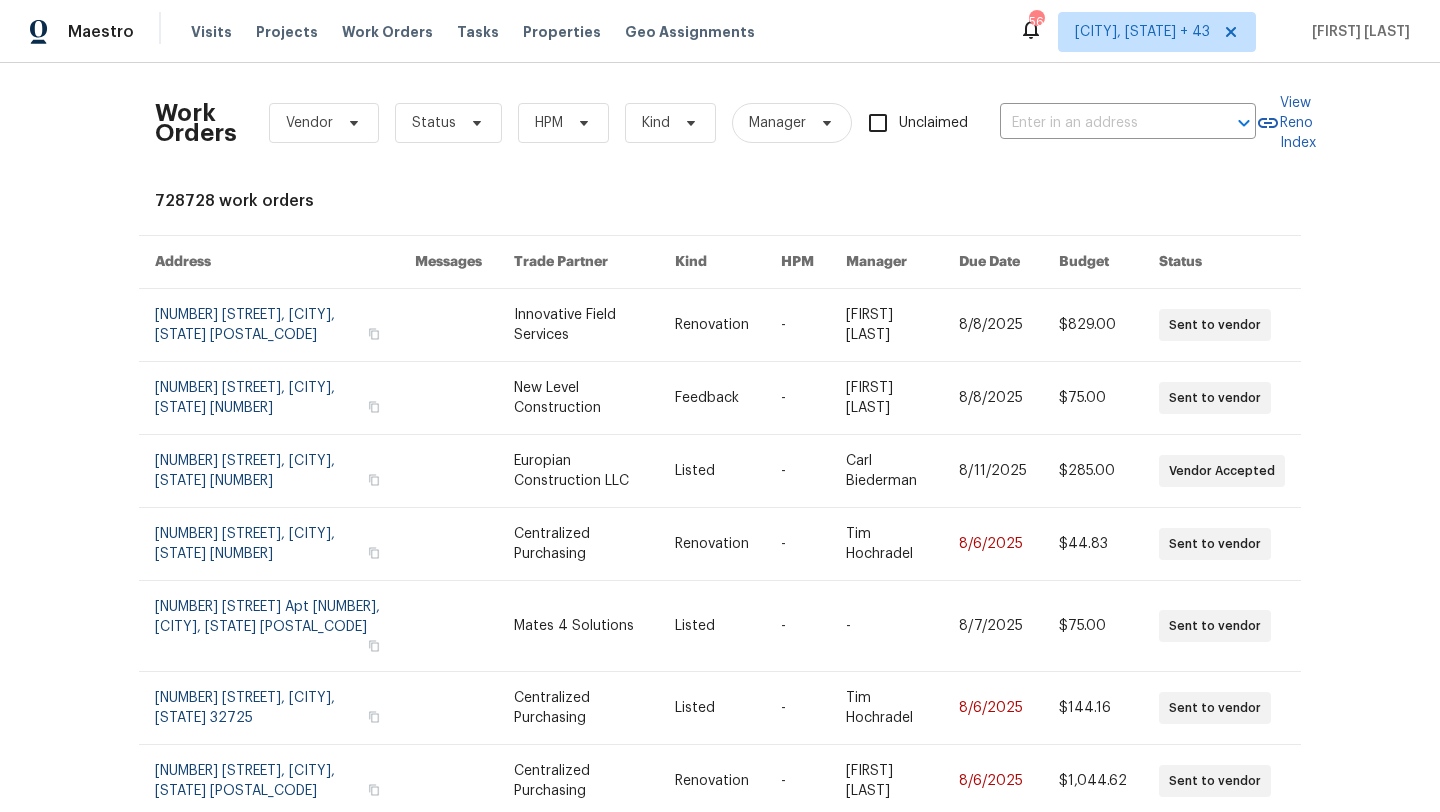click on "Address" at bounding box center [269, 262] 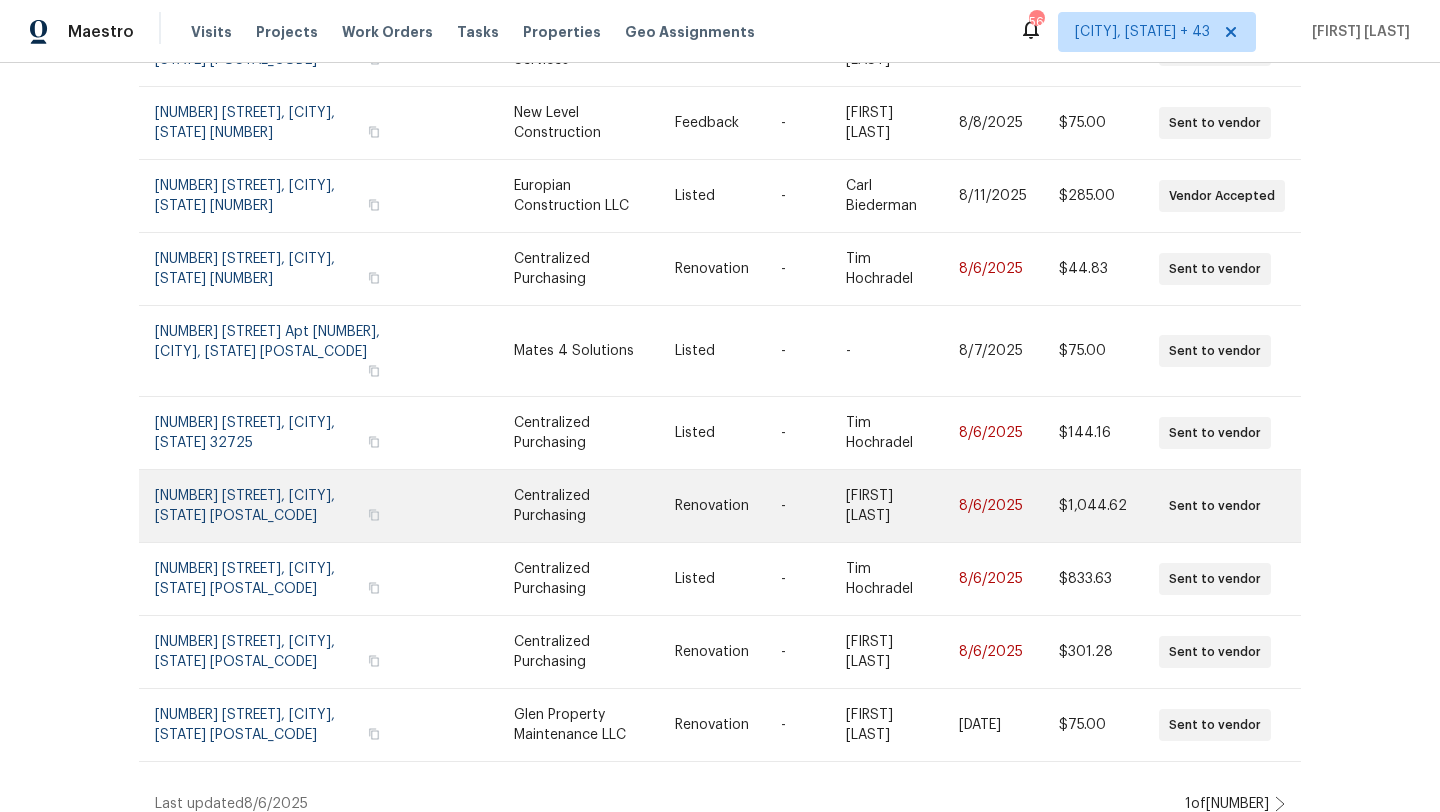 scroll, scrollTop: 0, scrollLeft: 0, axis: both 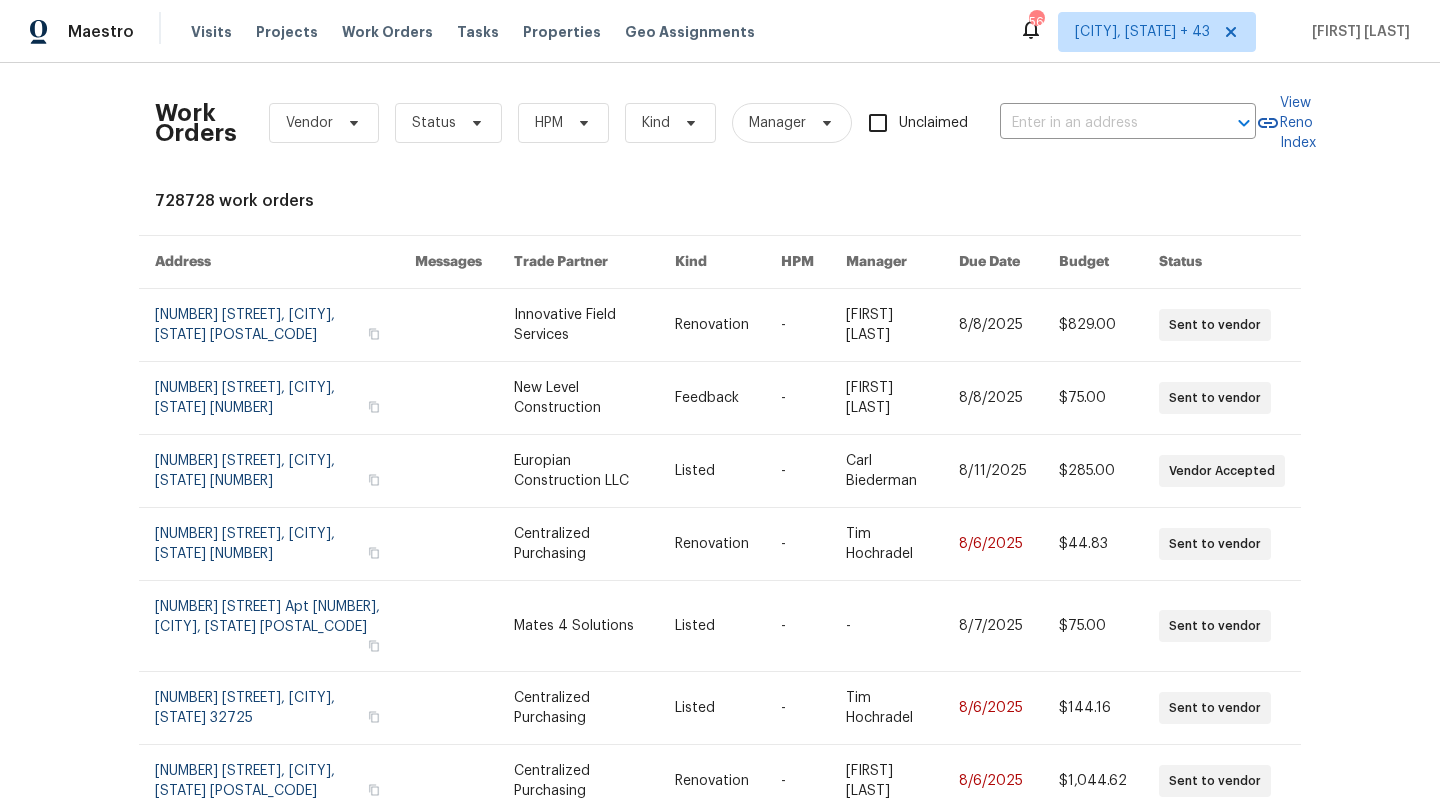 click on "Work Orders Vendor Status HPM Kind Manager Unclaimed ​ View Reno Index 728728 work orders Address Messages Trade Partner Kind HPM Manager Due Date Budget Status [NUMBER] [STREET], [CITY], [STATE] [POSTAL_CODE] Innovative Field Services Renovation - [FIRST] [LAST] [DATE] [PRICE] Sent to vendor [NUMBER] [STREET], [CITY], [STATE] [POSTAL_CODE] New Level Construction Feedback - [FIRST] [LAST] [DATE] [PRICE] Sent to vendor [NUMBER] [STREET], [CITY], [STATE] Europian Construction LLC Listed - [FIRST] [LAST] [DATE] [PRICE] Vendor Accepted [NUMBER] [STREET], [CITY], [STATE] [POSTAL_CODE] Centralized Purchasing Renovation - [FIRST] [LAST] [DATE] [PRICE] Sent to vendor [NUMBER] [STREET] [APT], [CITY], [STATE] [POSTAL_CODE] Mates 4 Solutions Listed - - [DATE] [PRICE] Sent to vendor [NUMBER] [STREET], [CITY], [STATE] [POSTAL_CODE] Centralized Purchasing Listed - [FIRST] [LAST] [DATE] [PRICE] Sent to vendor [NUMBER] [STREET], [CITY], [STATE] [POSTAL_CODE] Centralized Purchasing Renovation - [FIRST] [LAST] [DATE] [PRICE] Sent to vendor 48076 -" at bounding box center (720, 584) 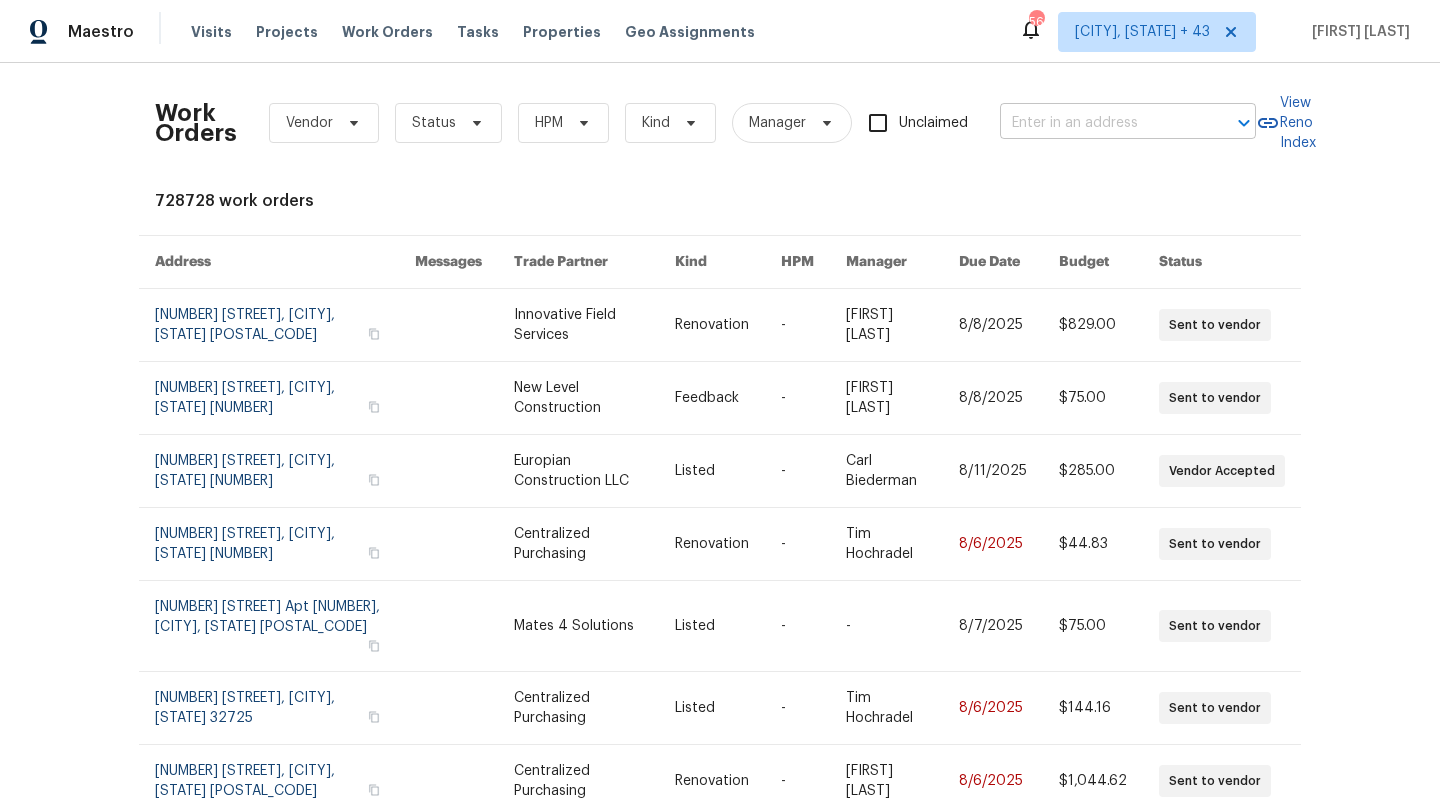 click at bounding box center [1100, 123] 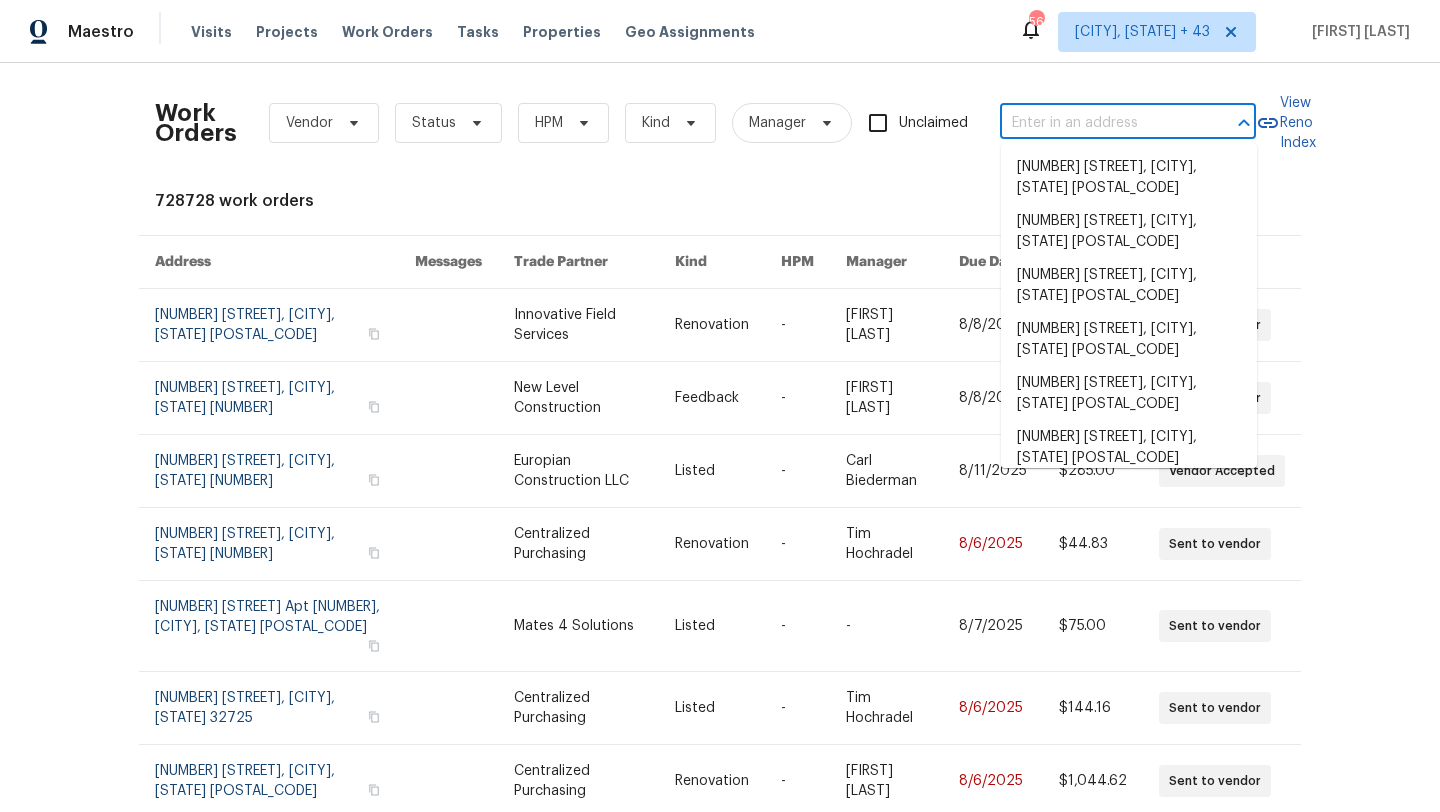 paste on "[NUMBER] [STREET], [CITY], [STATE] [POSTAL_CODE]" 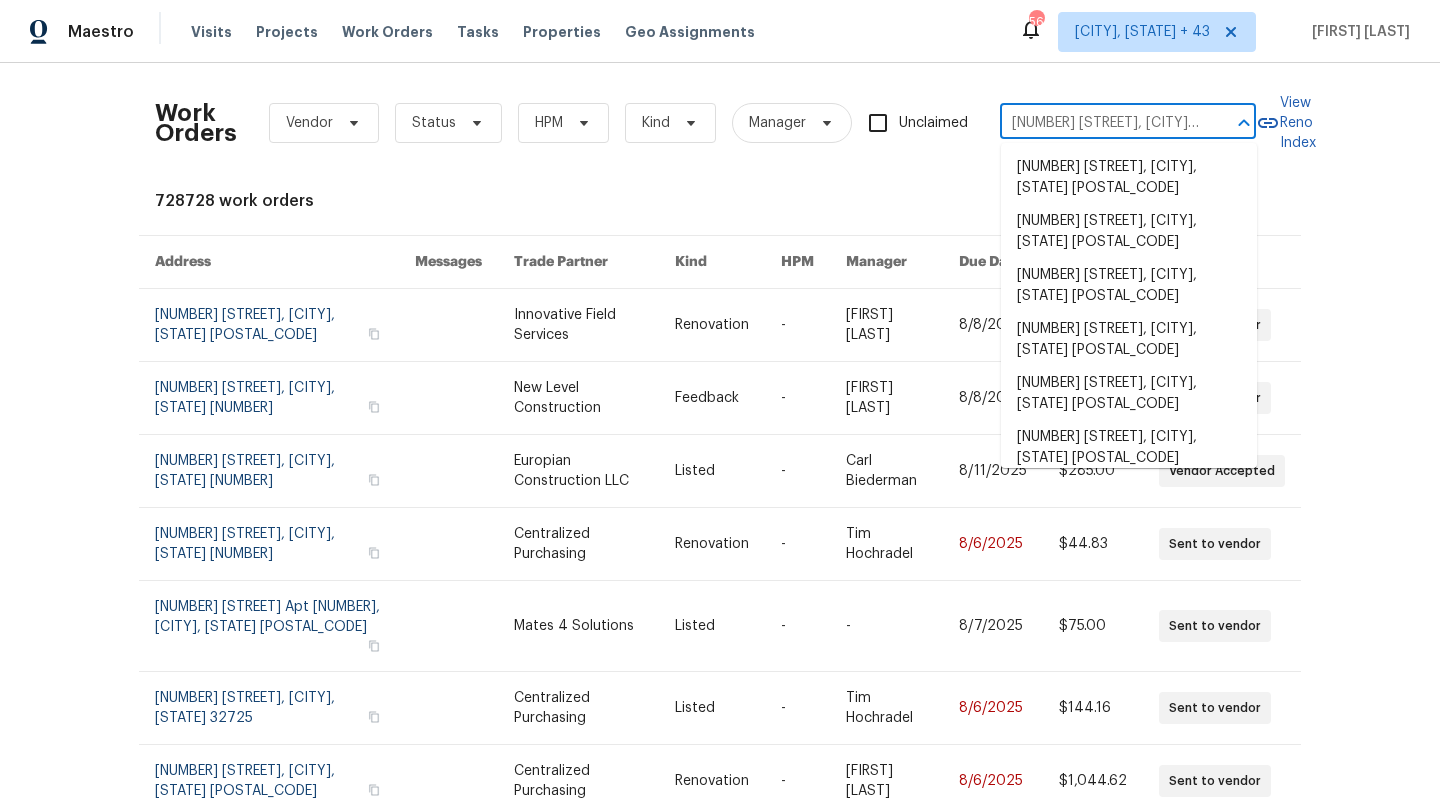 scroll, scrollTop: 0, scrollLeft: 25, axis: horizontal 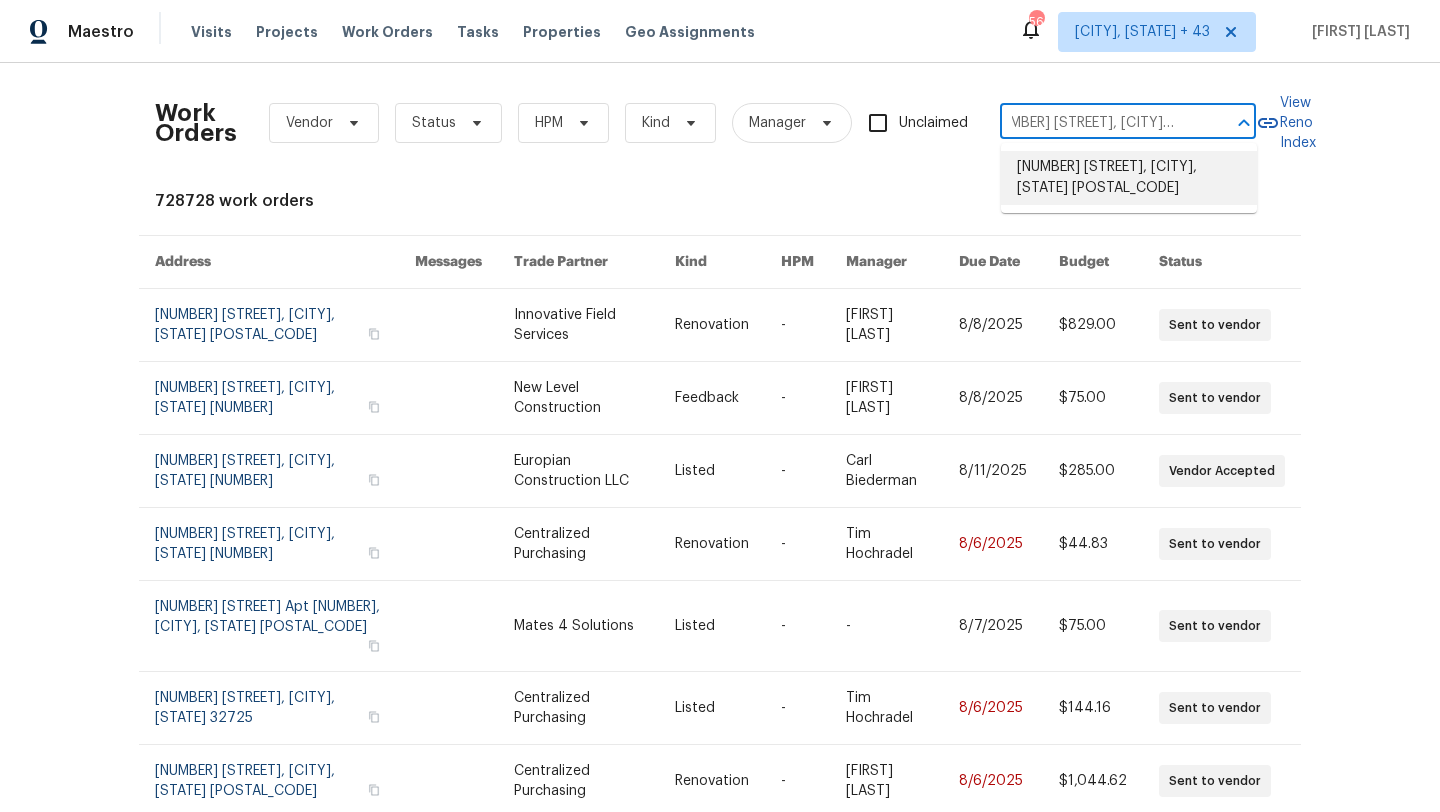 click on "[NUMBER] [STREET], [CITY], [STATE] [POSTAL_CODE]" at bounding box center (1129, 178) 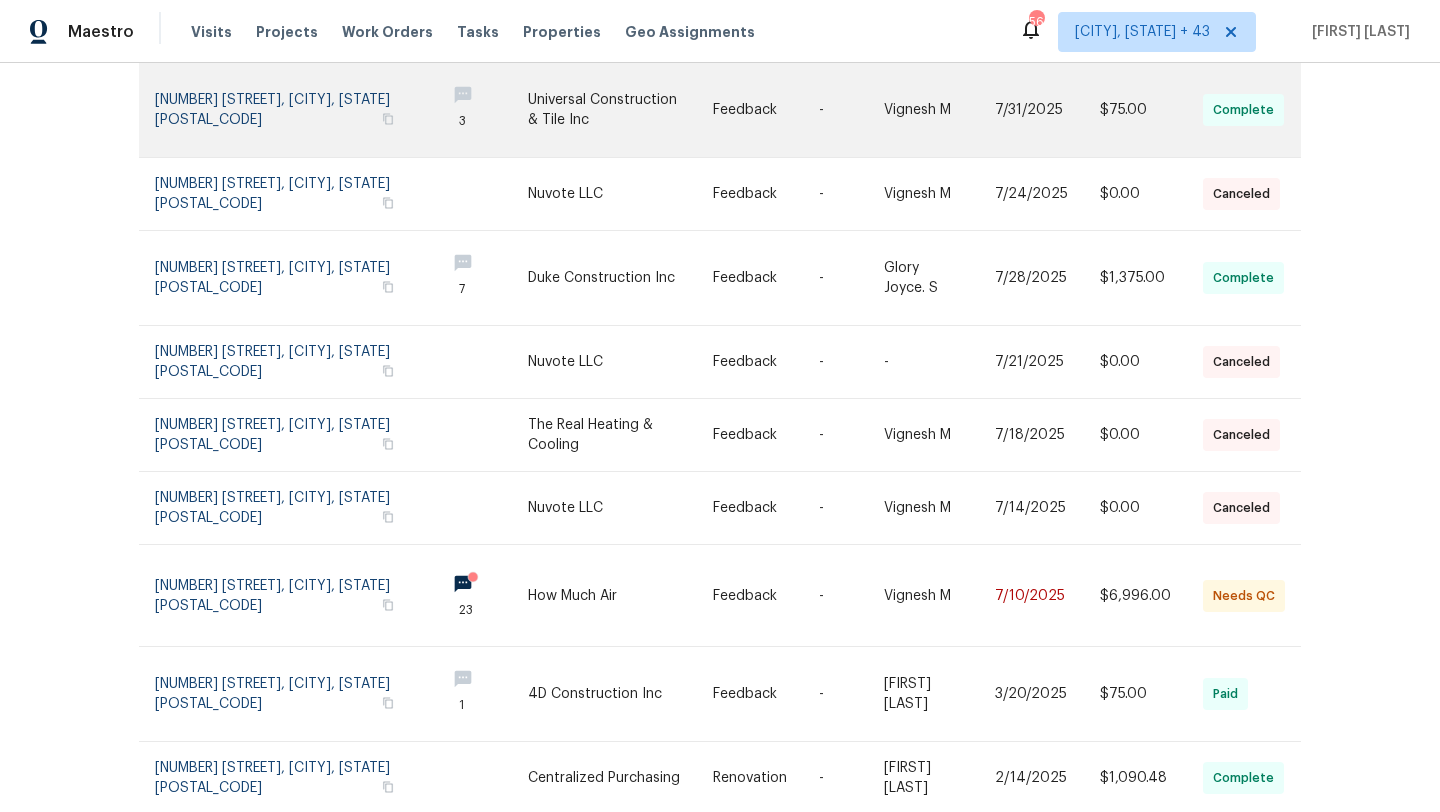 scroll, scrollTop: 368, scrollLeft: 0, axis: vertical 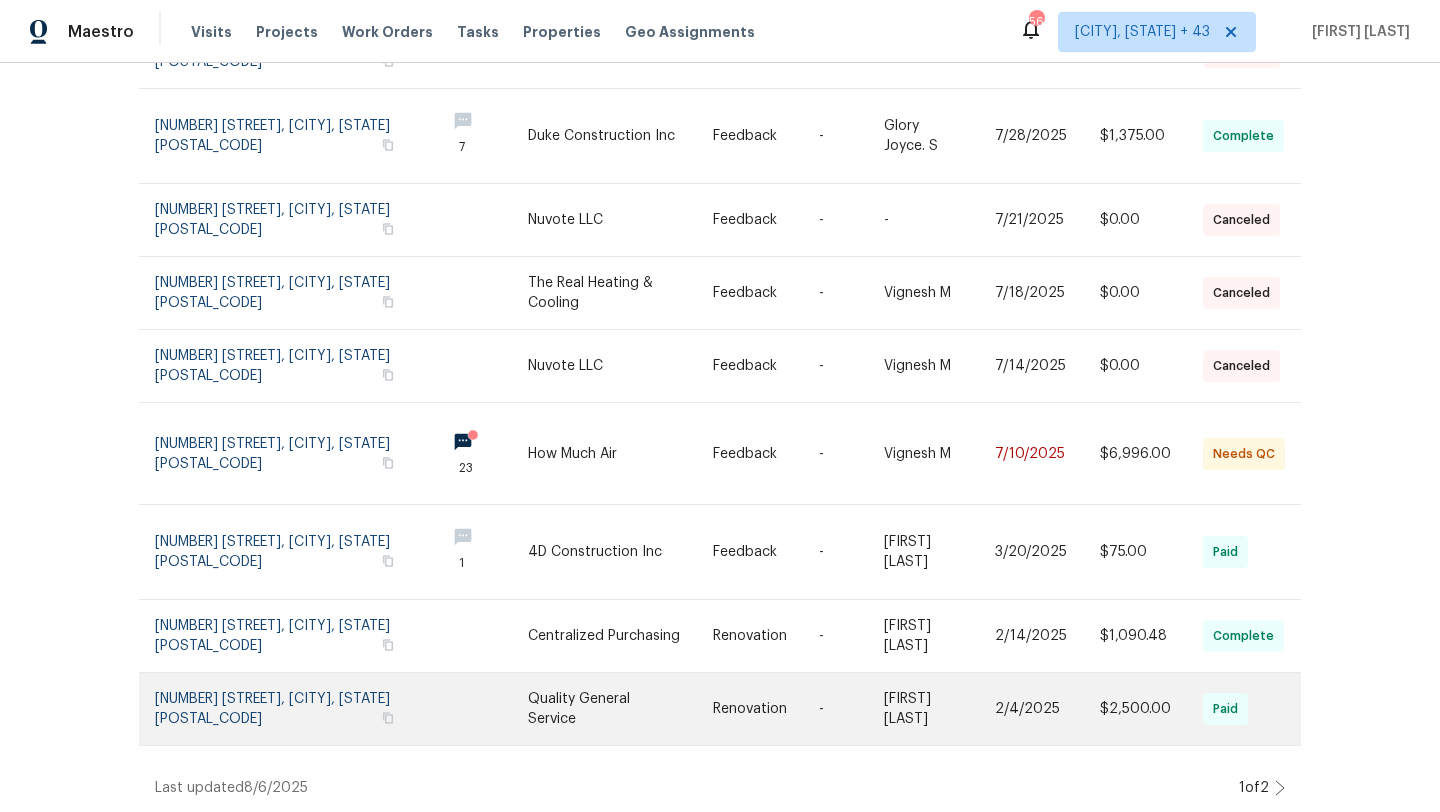 click at bounding box center [621, 709] 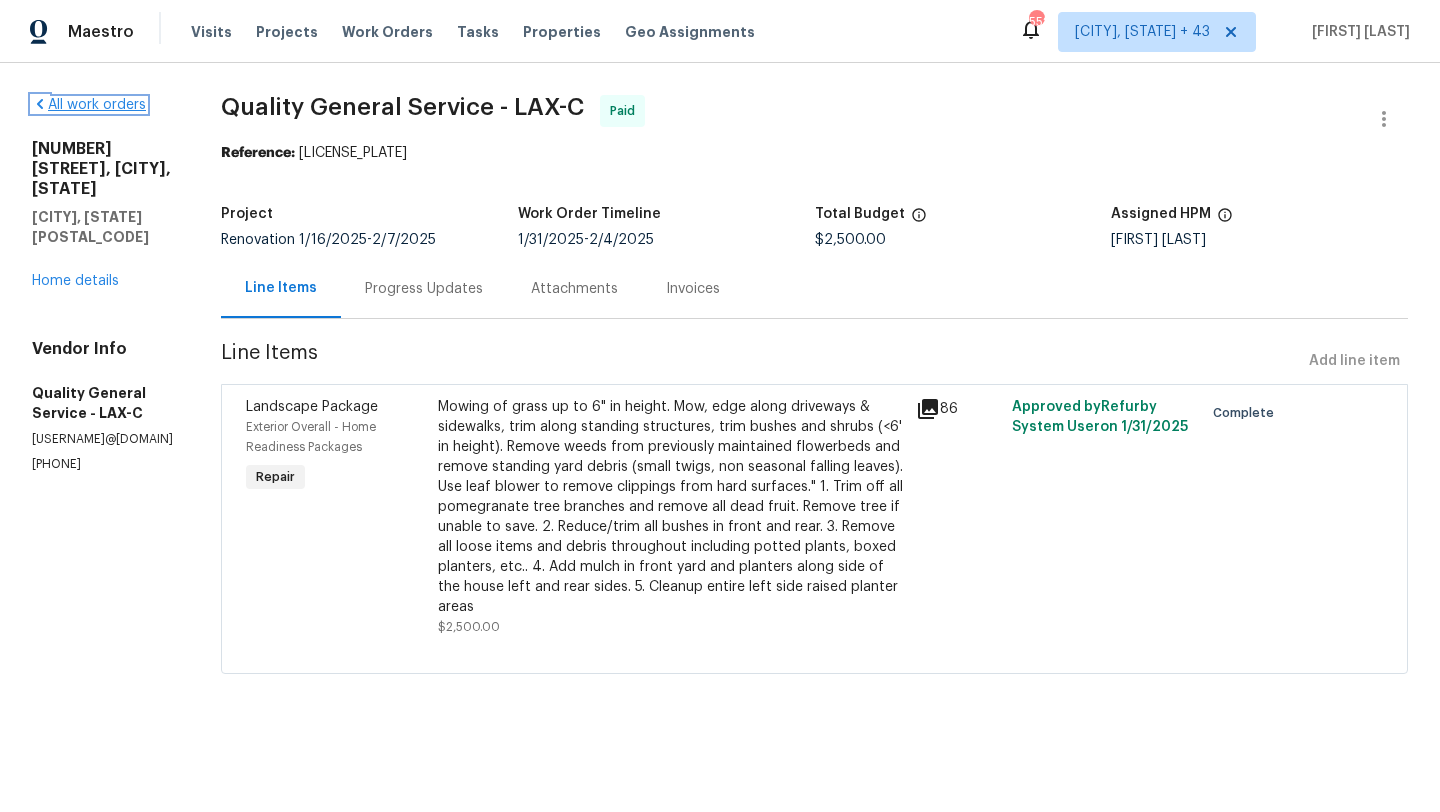 click 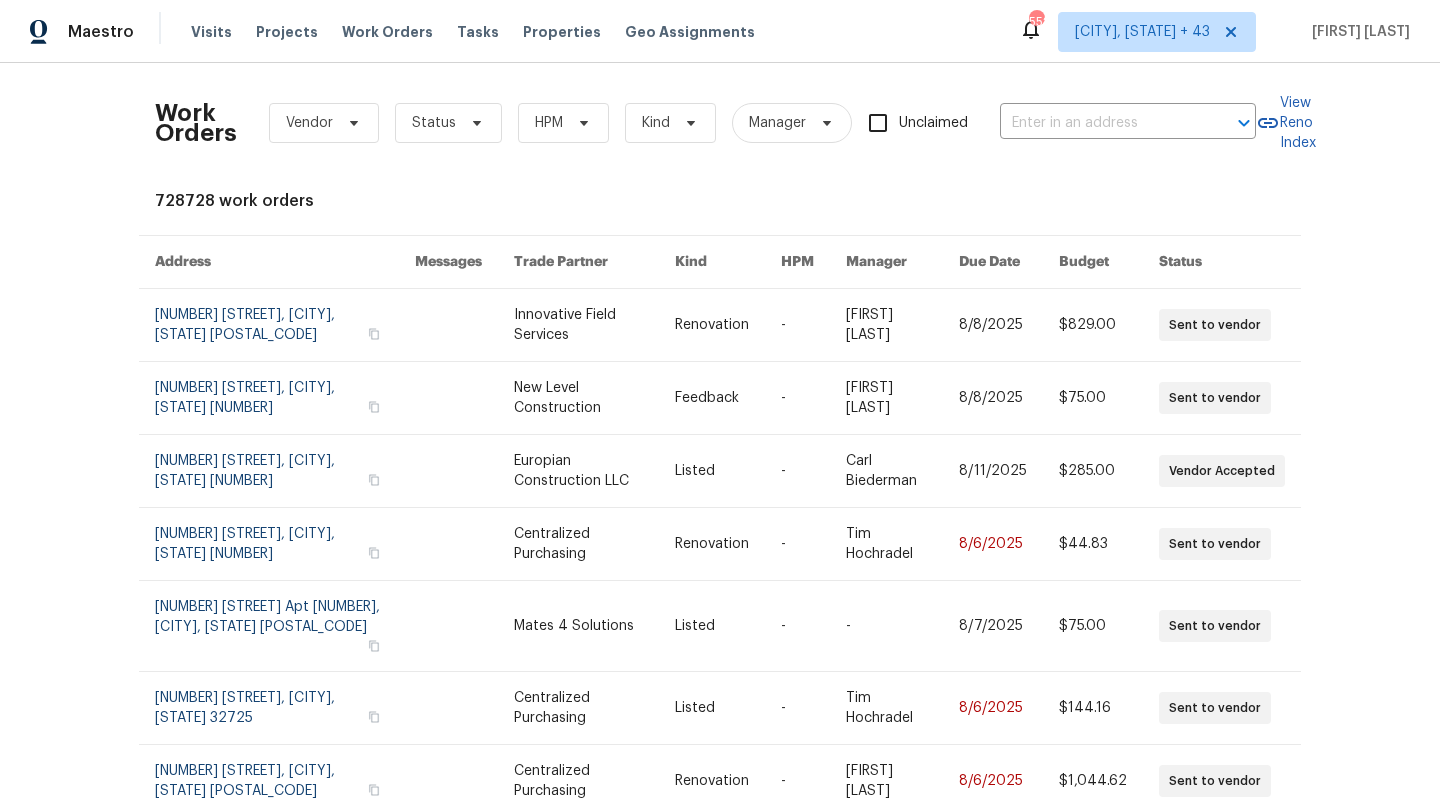 click on "Visits Projects Work Orders Tasks Properties Geo Assignments" at bounding box center [485, 32] 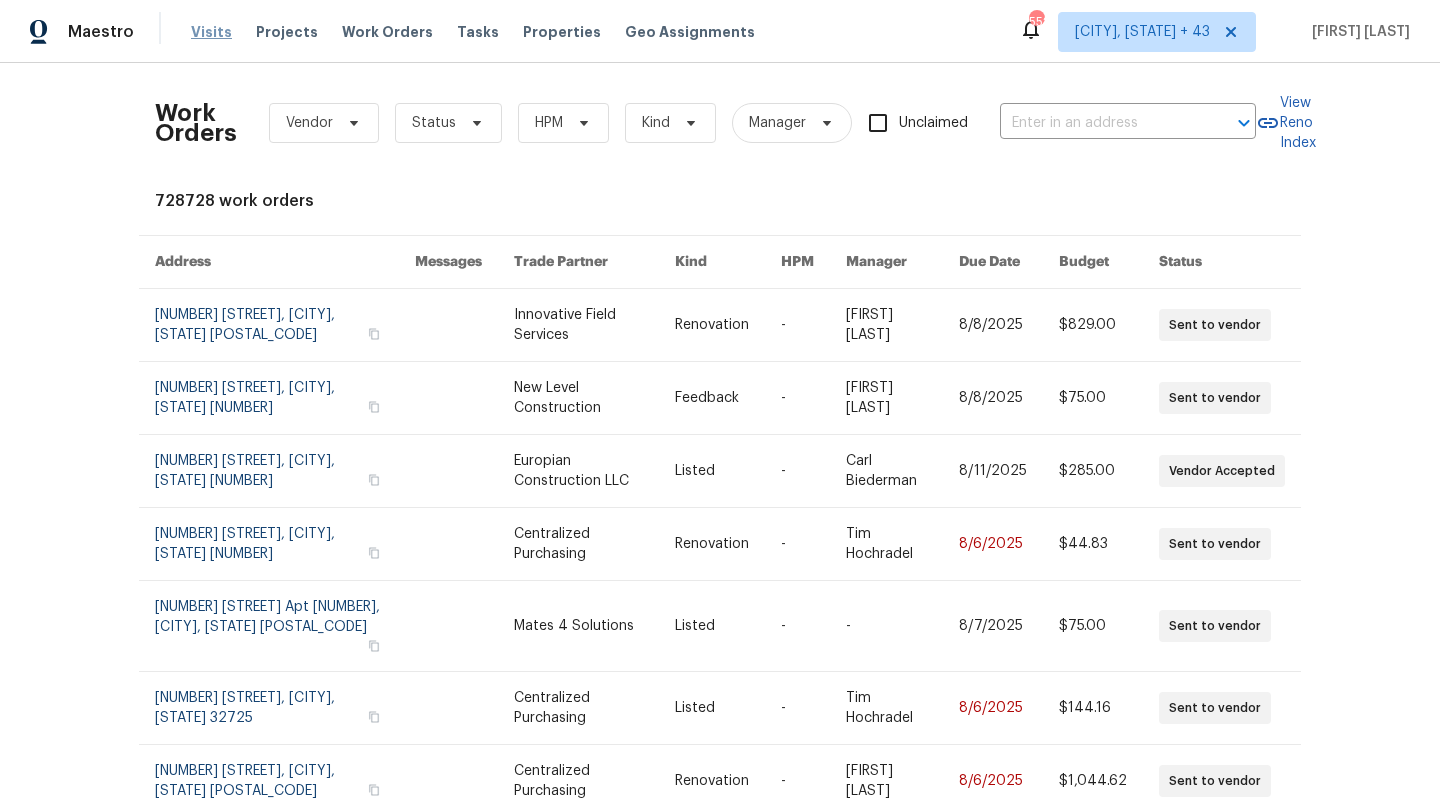 click on "Visits" at bounding box center [211, 32] 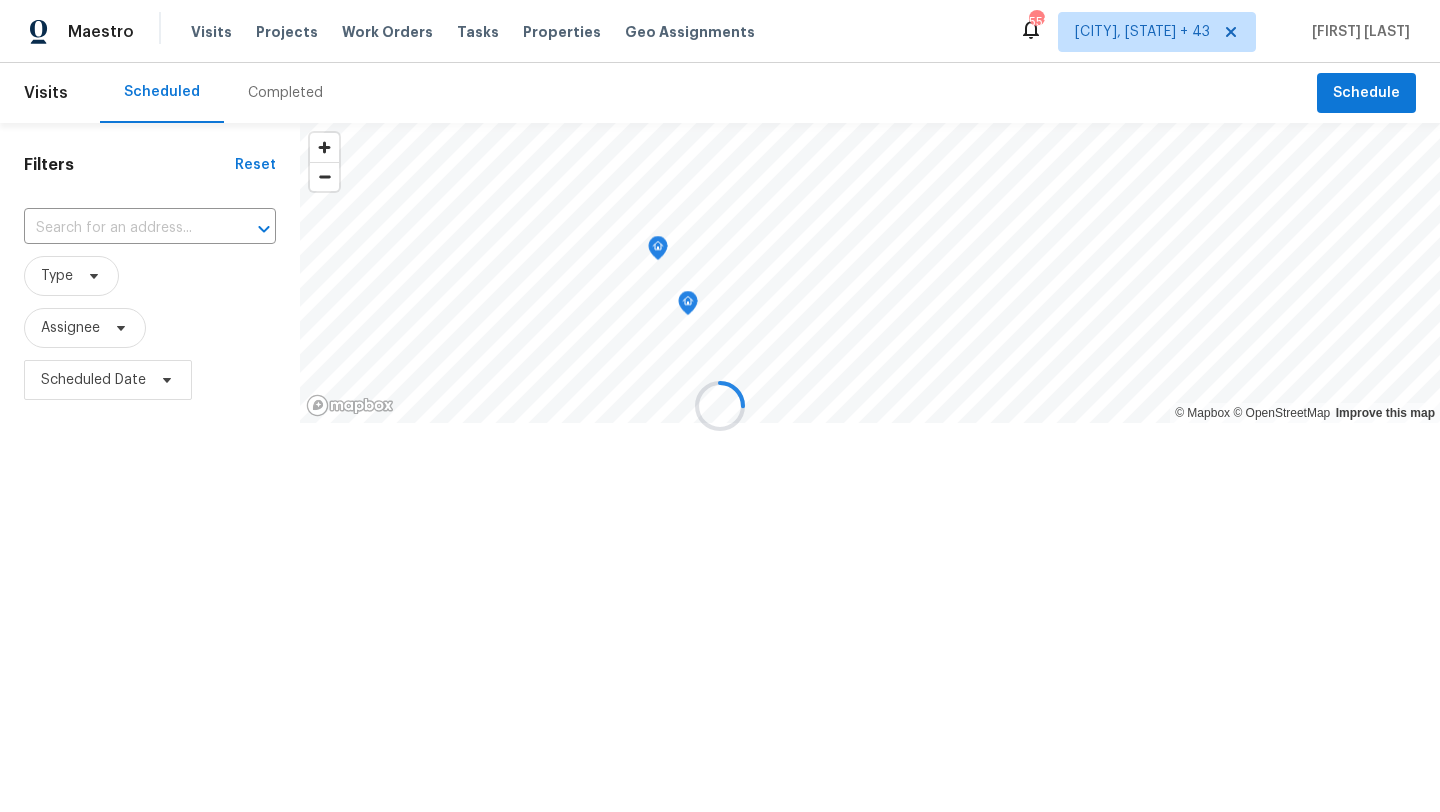 click at bounding box center [720, 406] 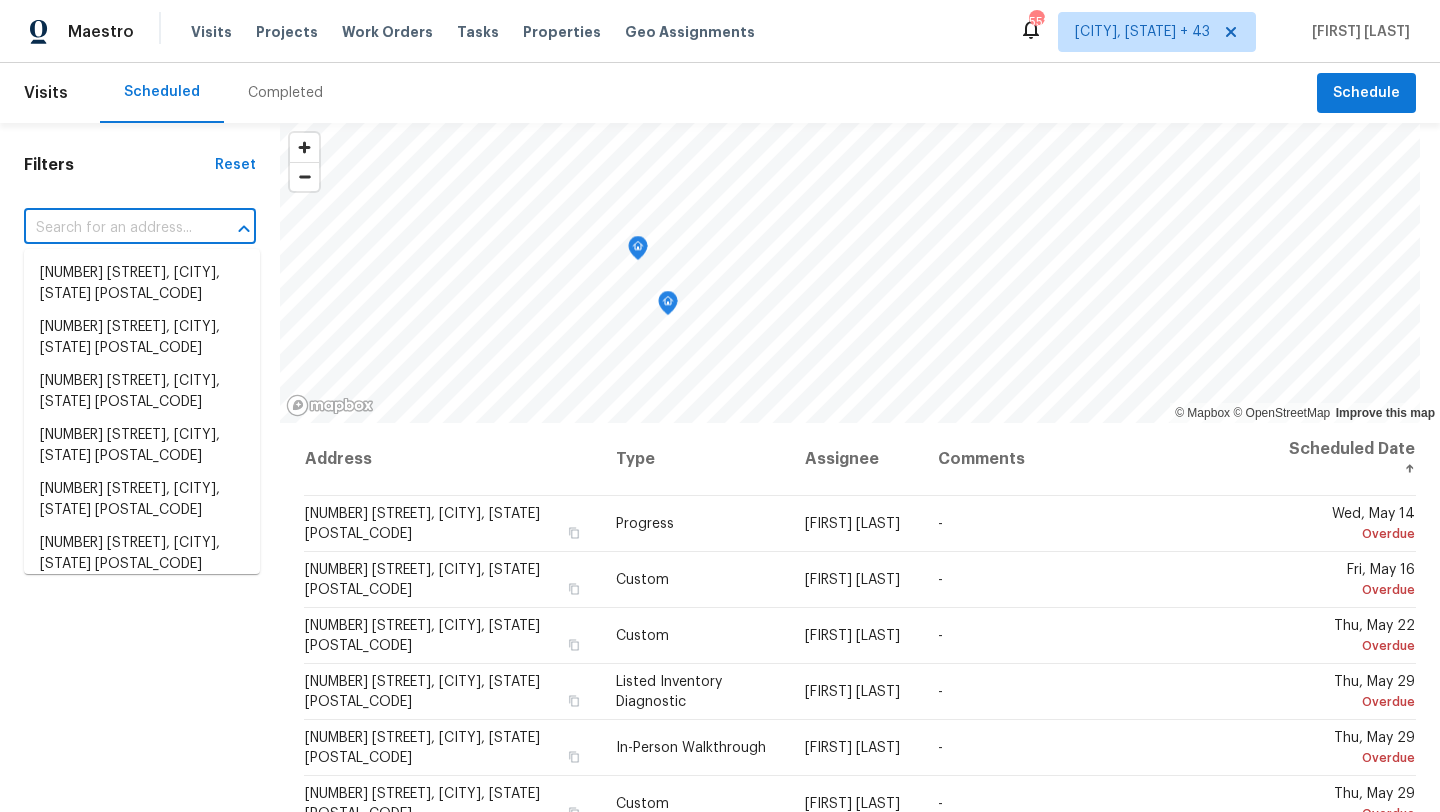 click at bounding box center [112, 228] 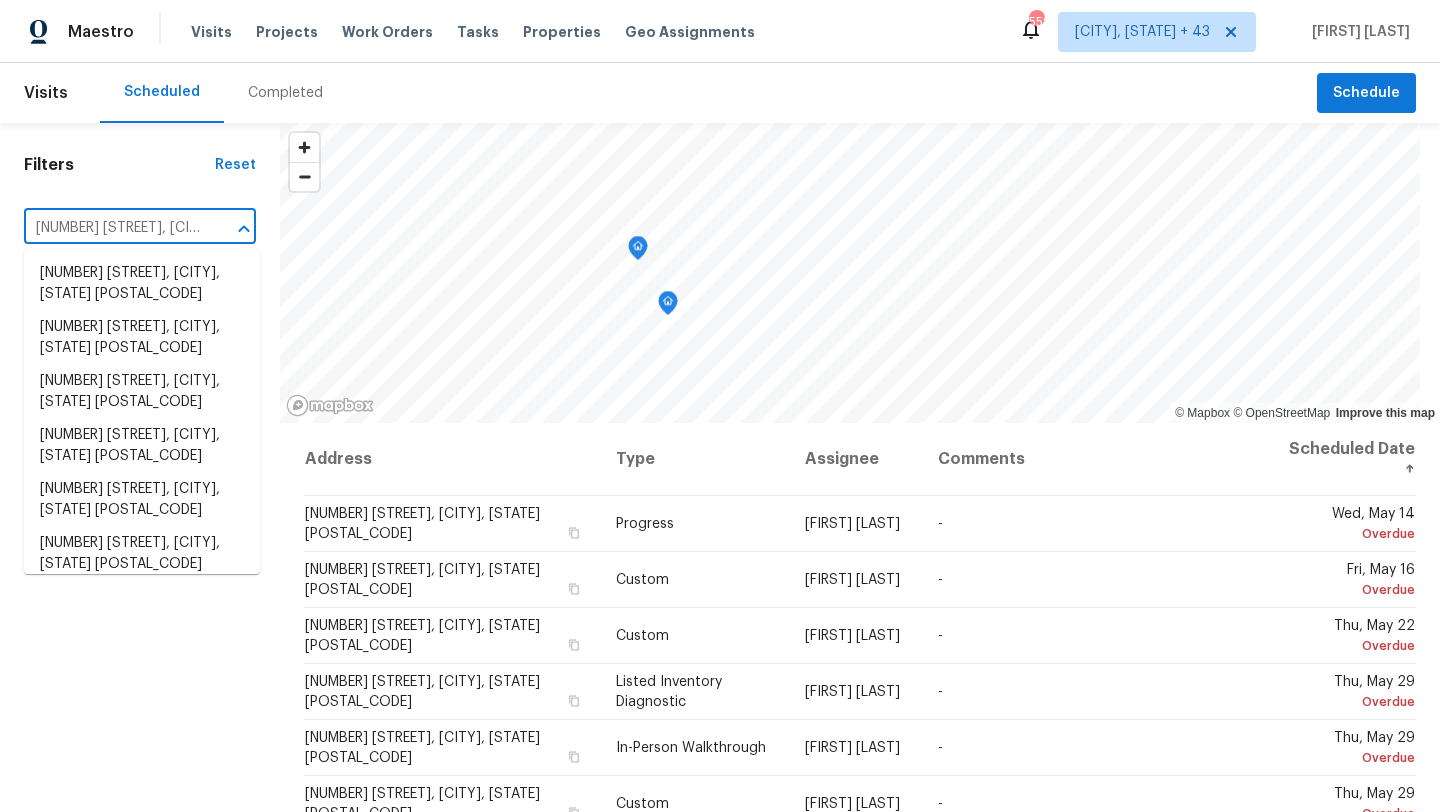 scroll, scrollTop: 0, scrollLeft: 46, axis: horizontal 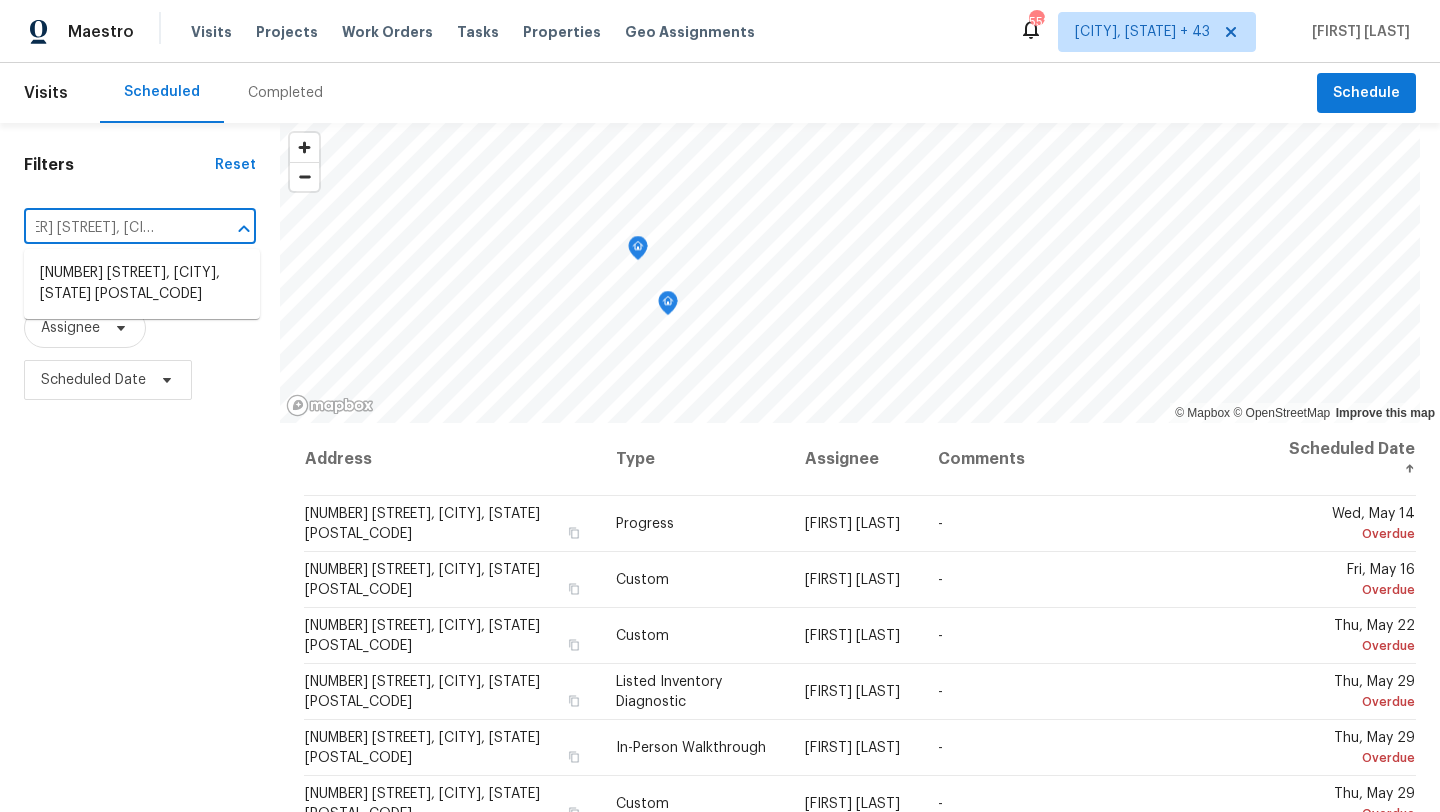 type on "[NUMBER] [STREET], [CITY], [STATE] [POSTAL_CODE]" 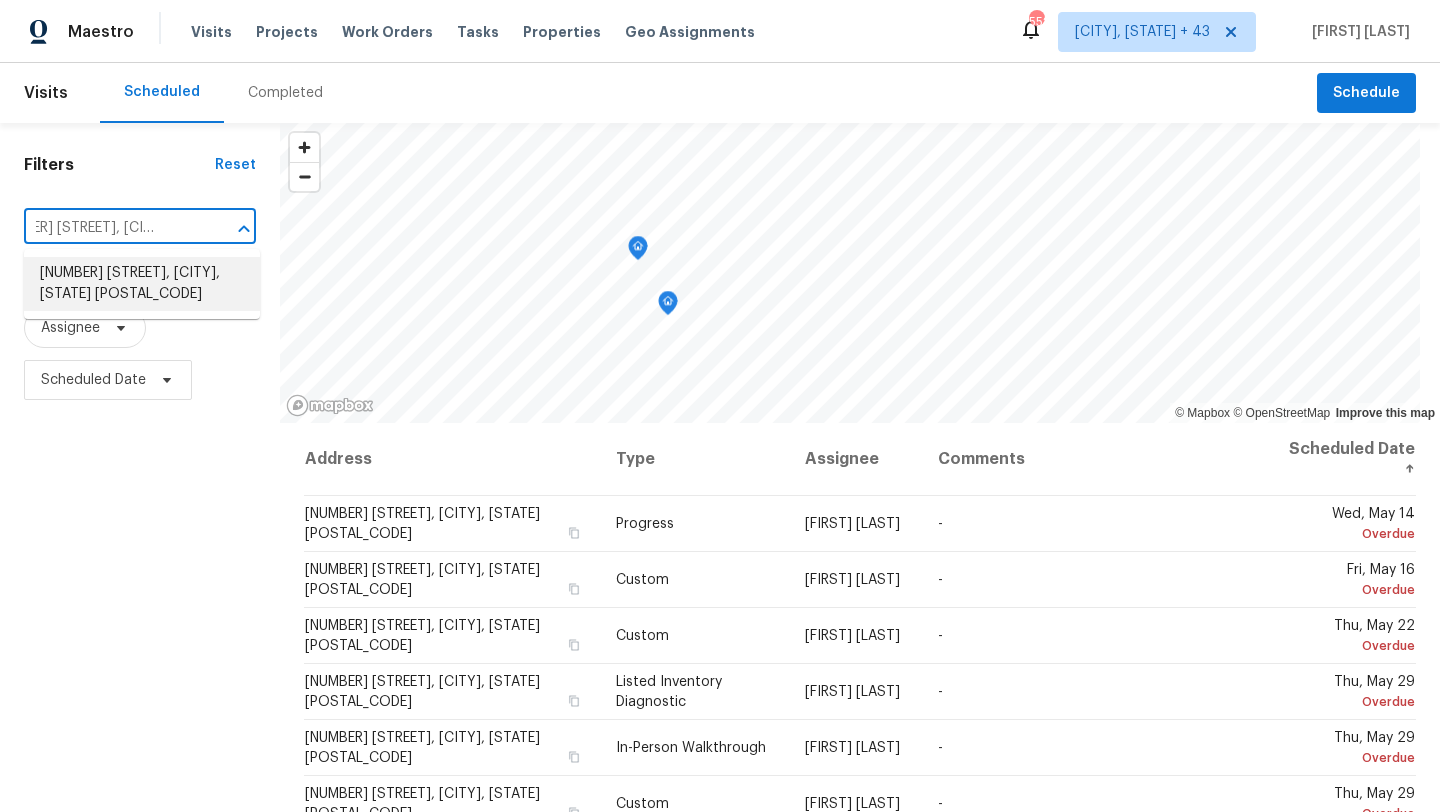 click on "[NUMBER] [STREET], [CITY], [STATE] [POSTAL_CODE]" at bounding box center [142, 284] 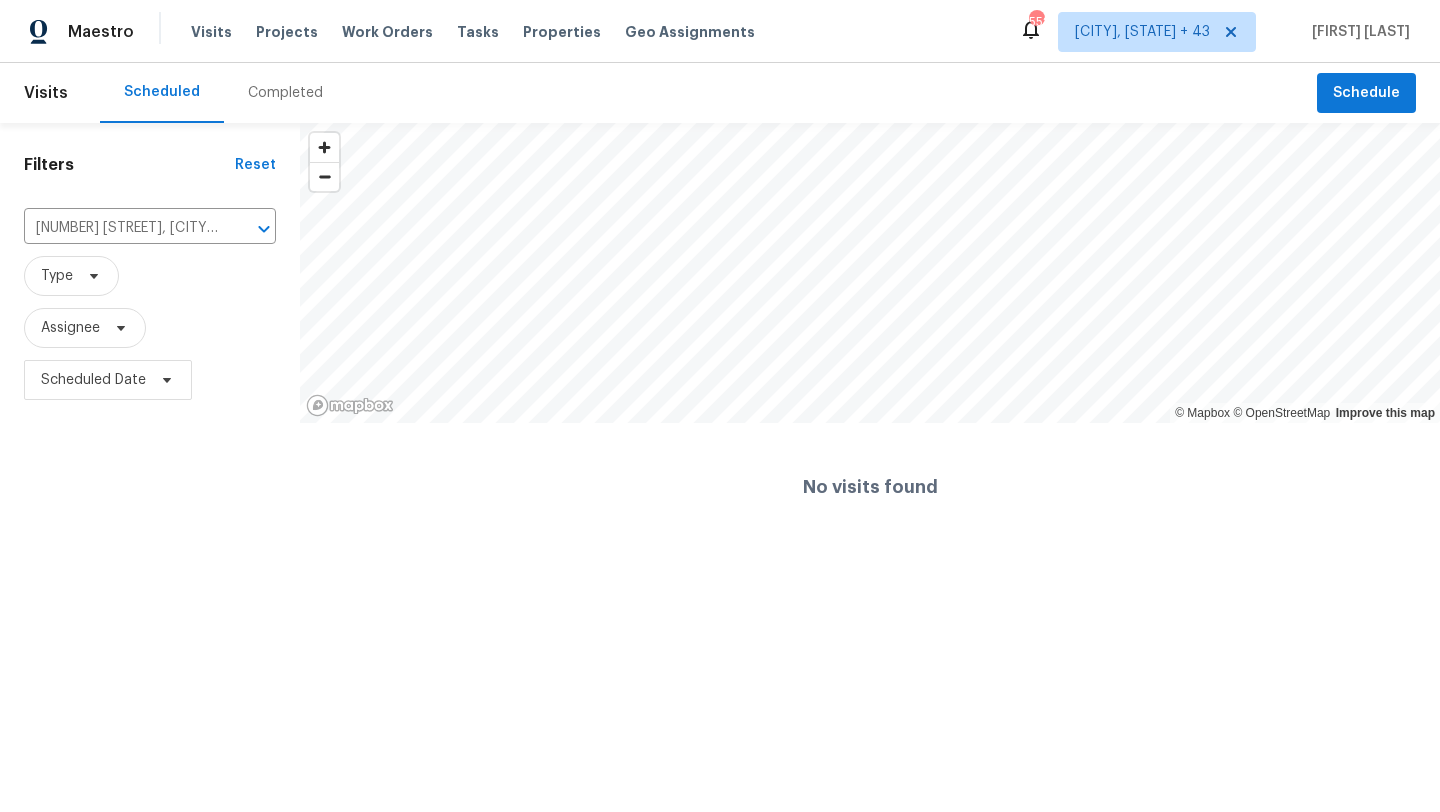 click on "Completed" at bounding box center (285, 93) 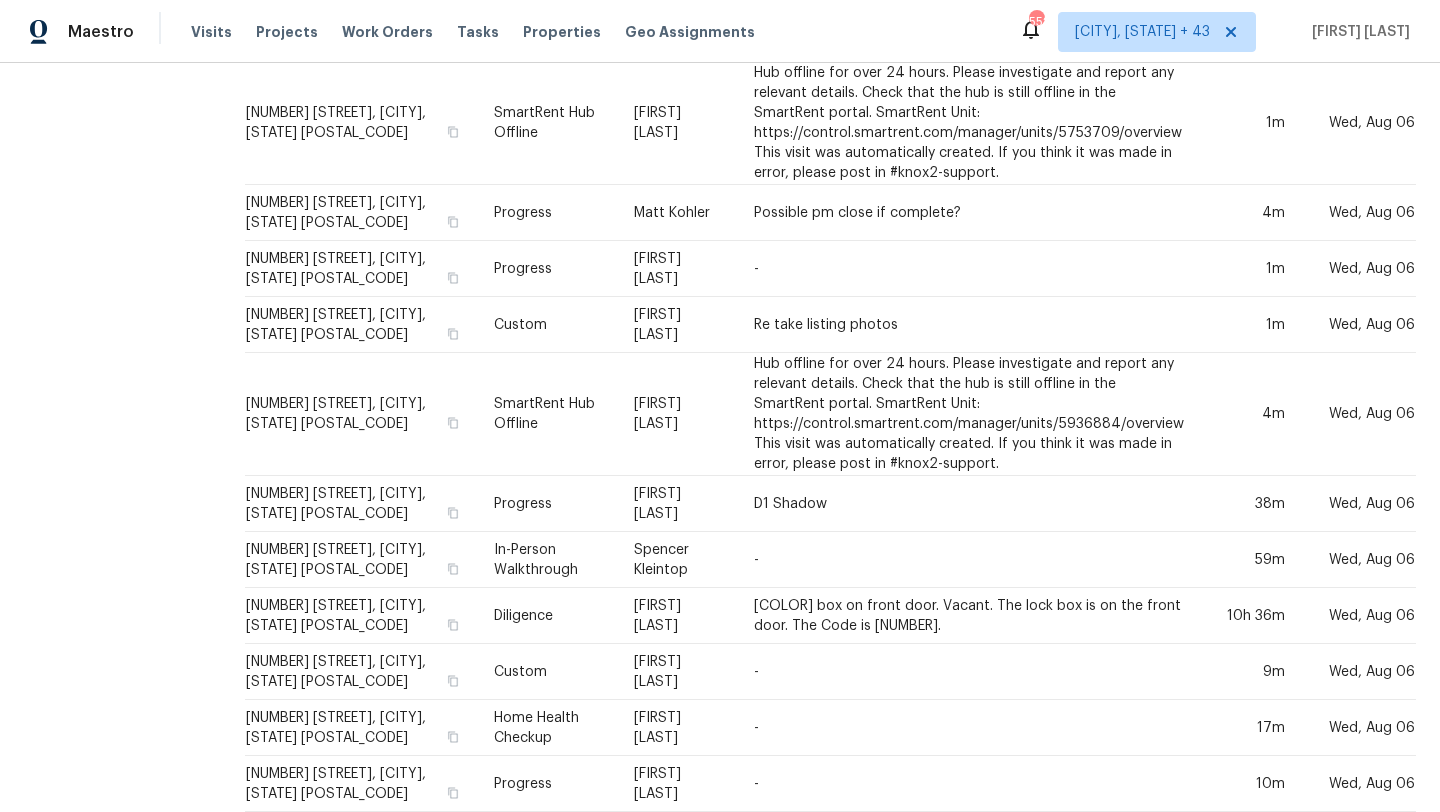 scroll, scrollTop: 627, scrollLeft: 0, axis: vertical 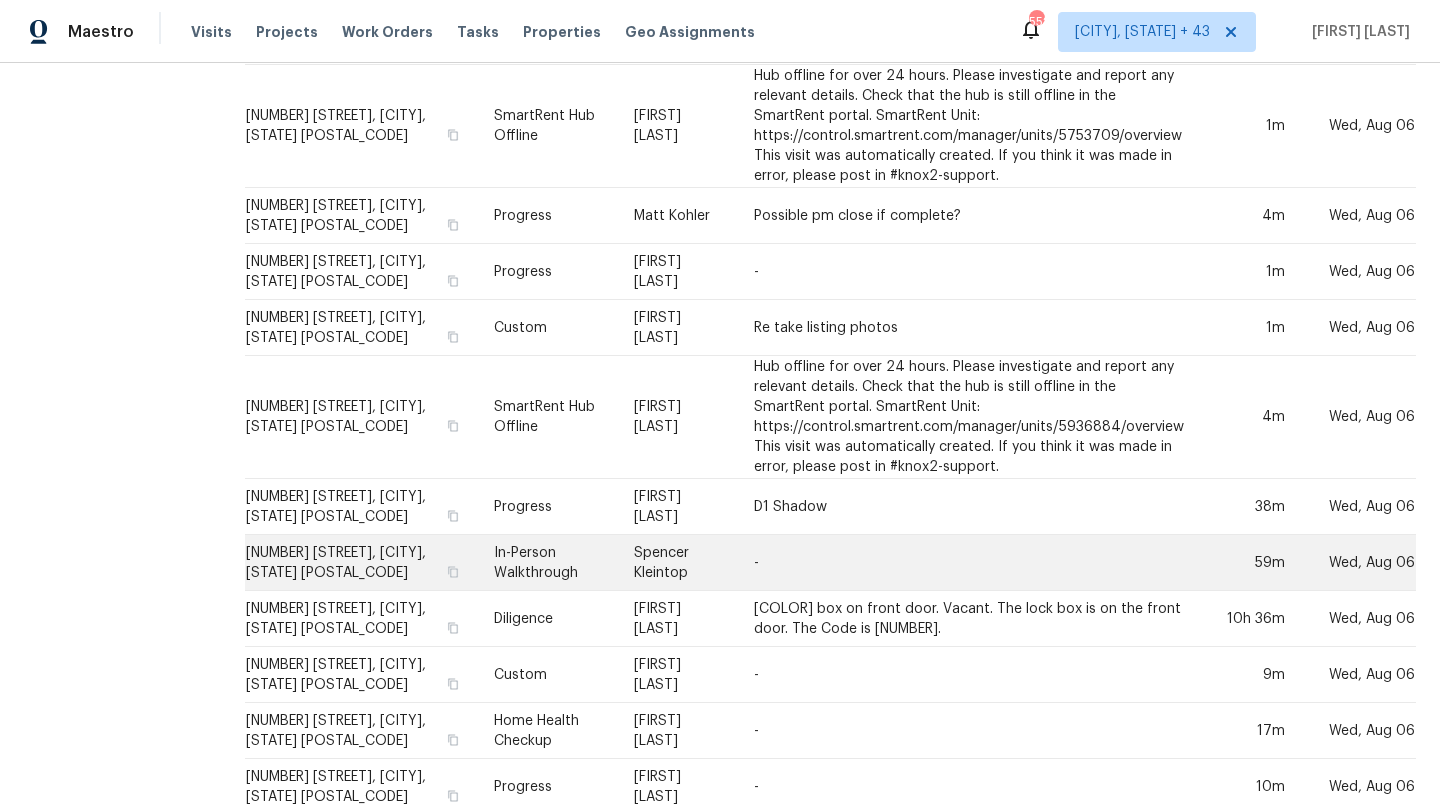 click on "[NUMBER] [STREET], [CITY], [STATE] [POSTAL_CODE]" at bounding box center [361, 563] 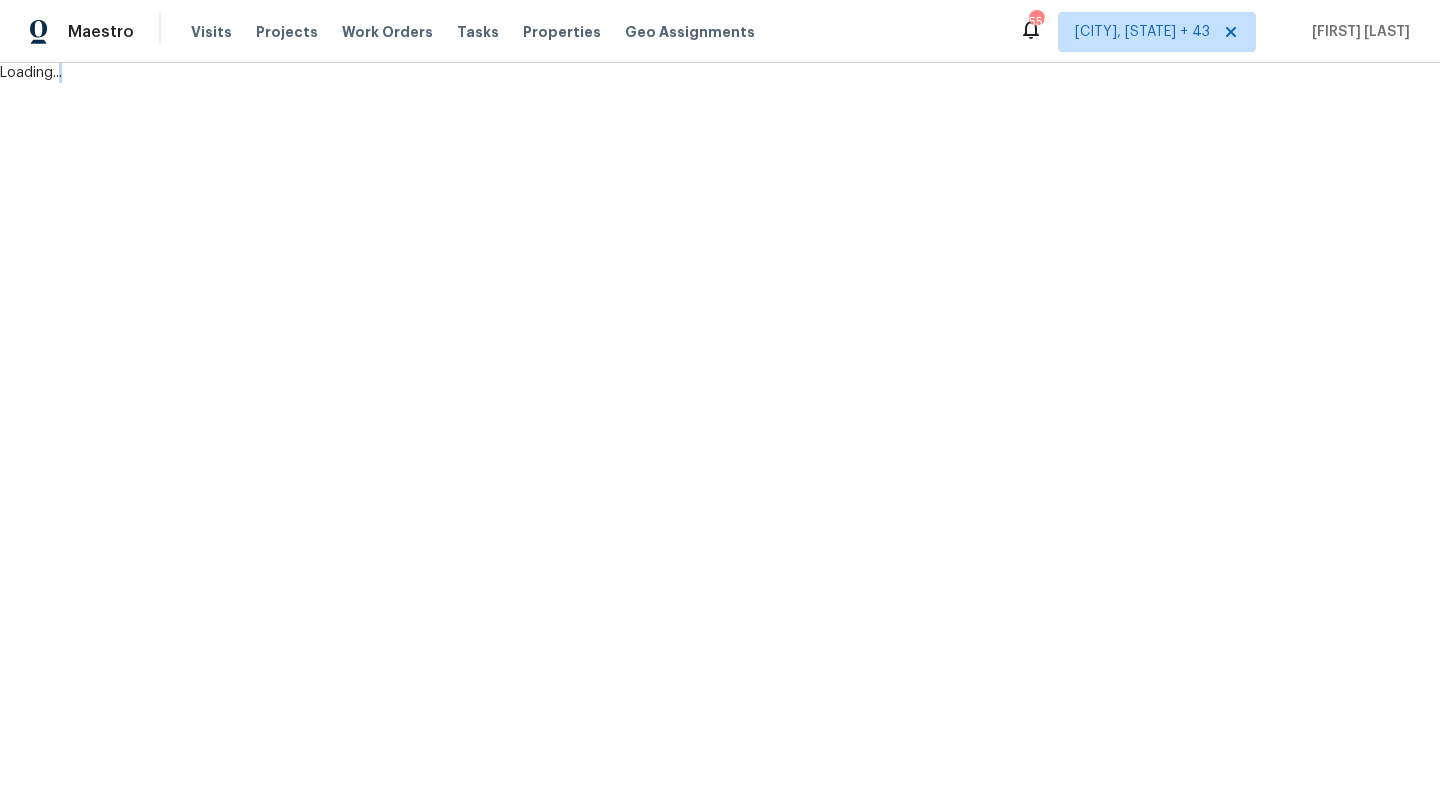 click on "[NUMBER] [CITY], [STATE]" at bounding box center [720, 41] 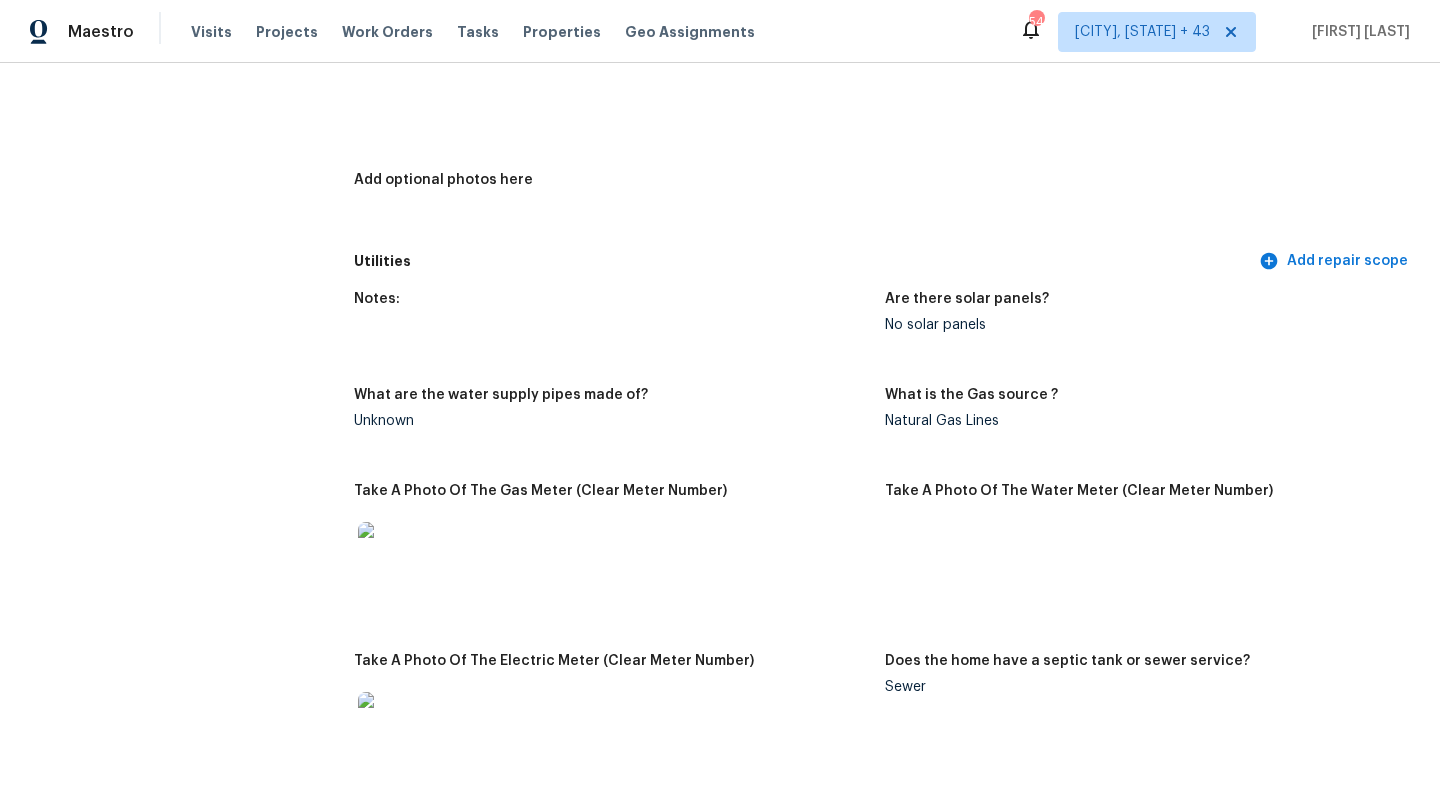 scroll, scrollTop: 1047, scrollLeft: 0, axis: vertical 